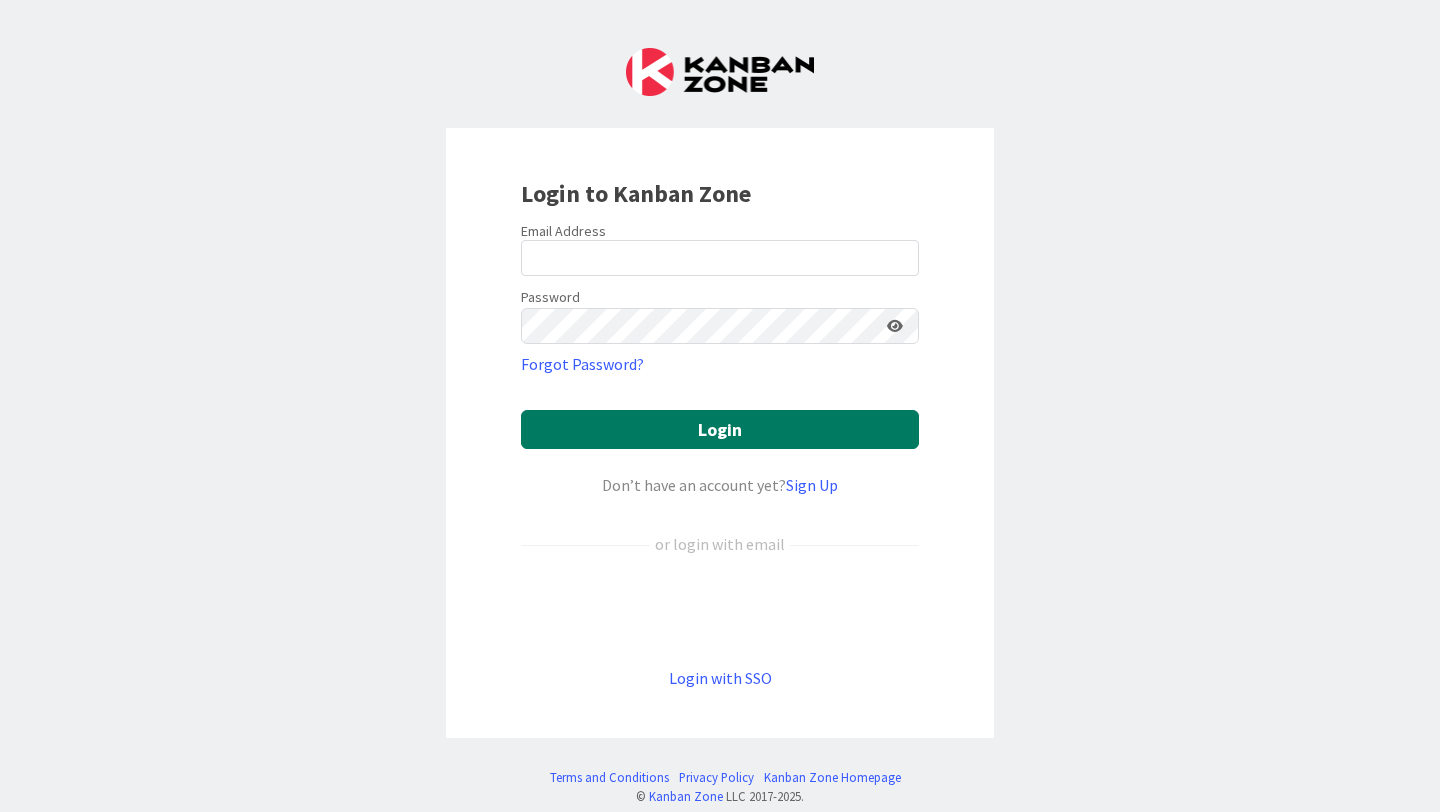 scroll, scrollTop: 0, scrollLeft: 0, axis: both 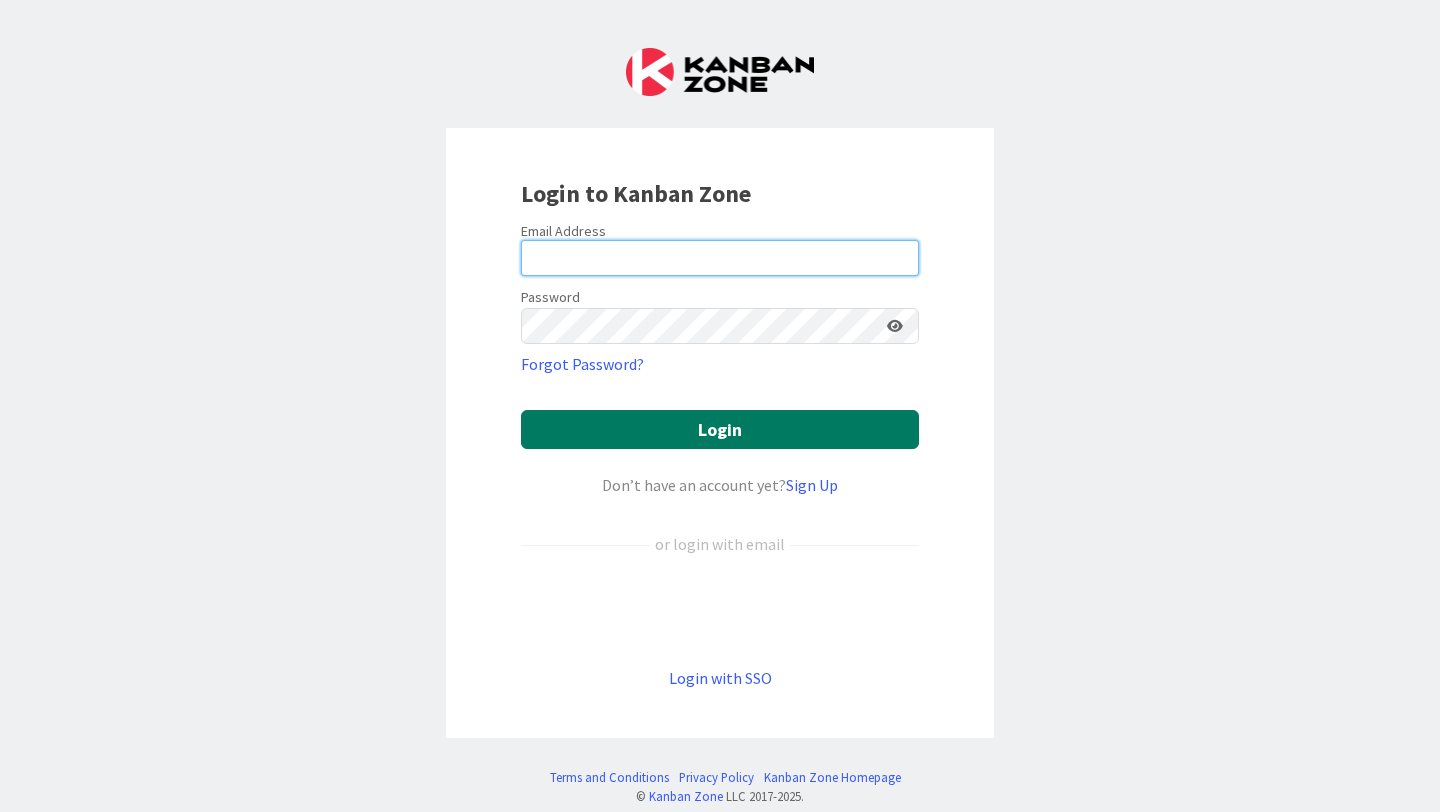 type on "[EMAIL]" 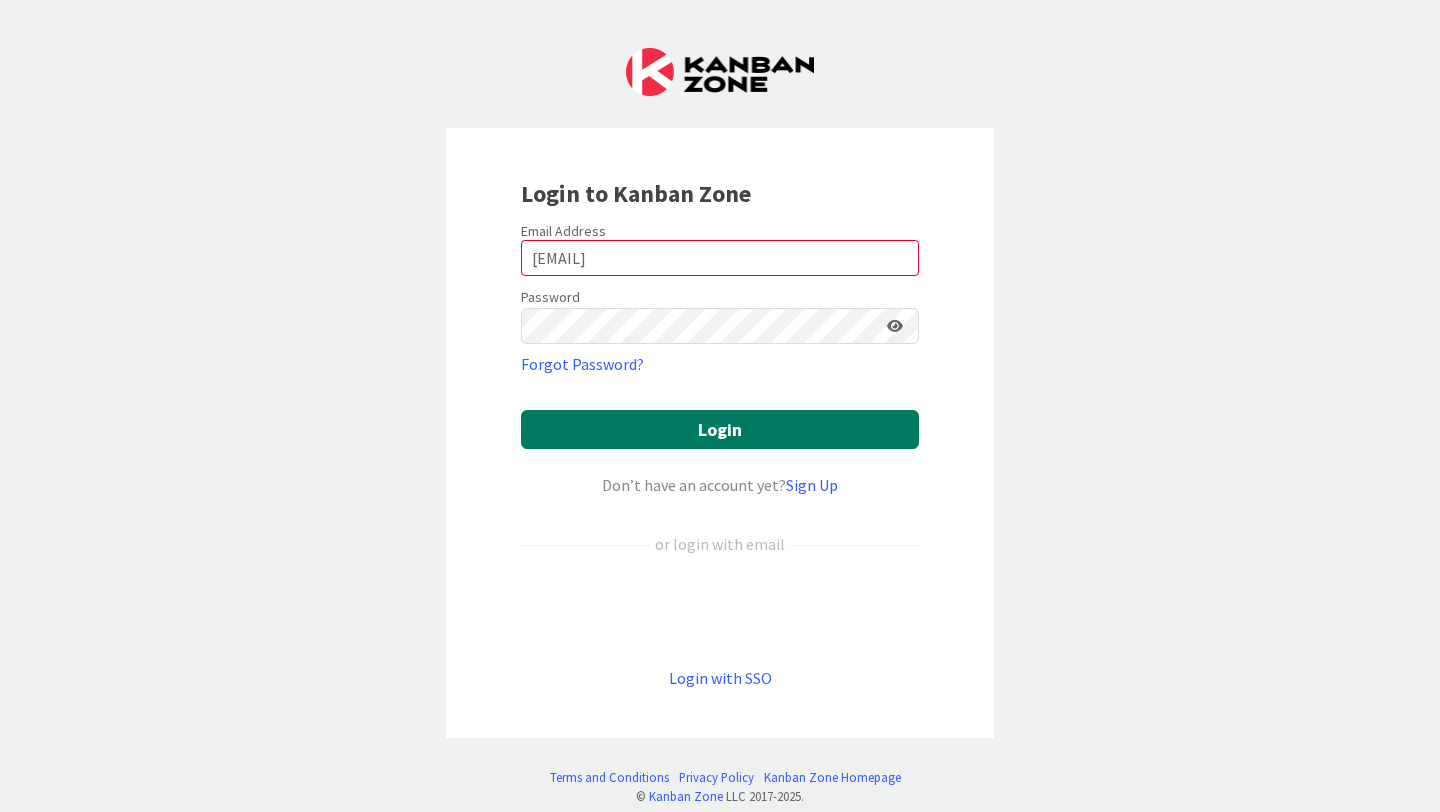 click on "Login" at bounding box center [720, 429] 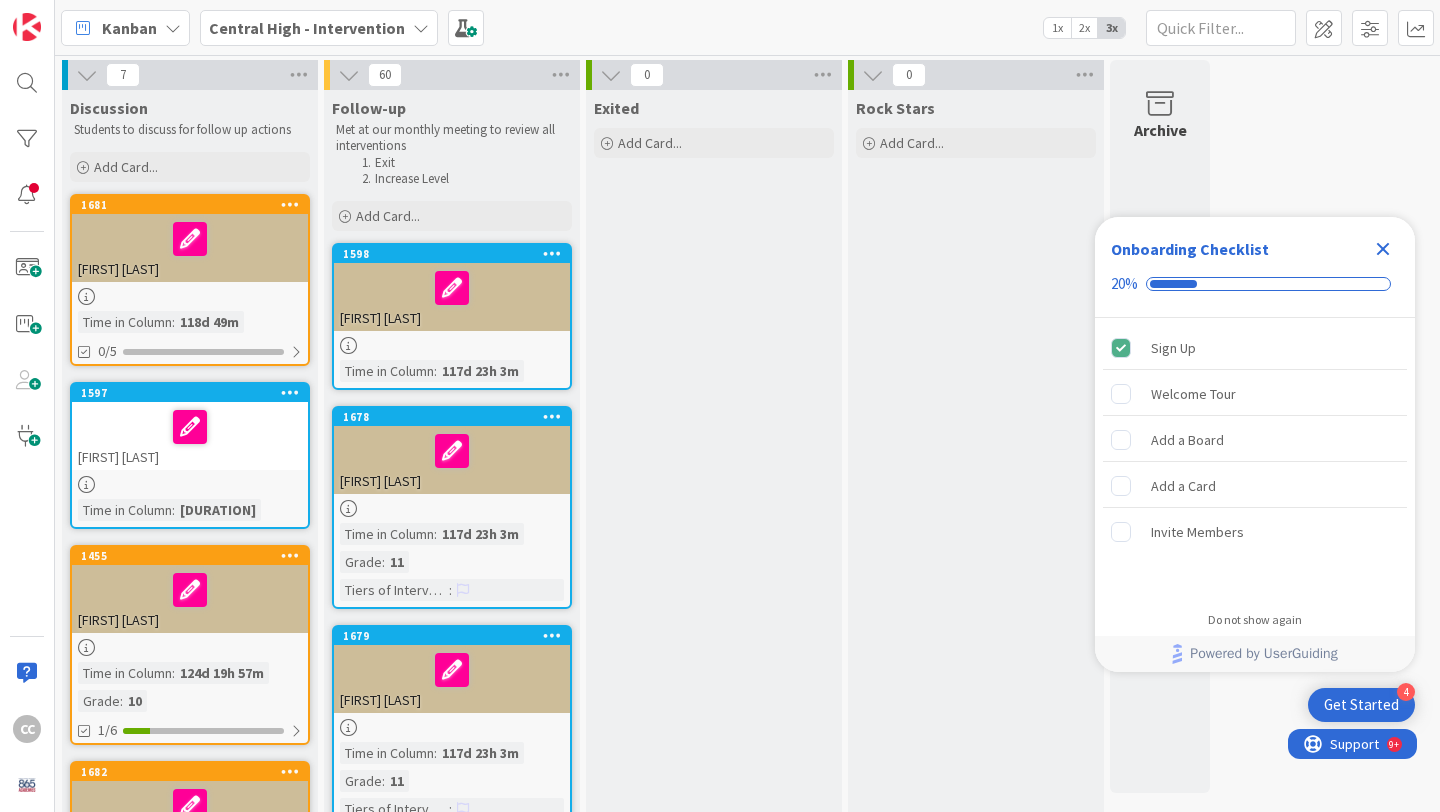 scroll, scrollTop: 0, scrollLeft: 0, axis: both 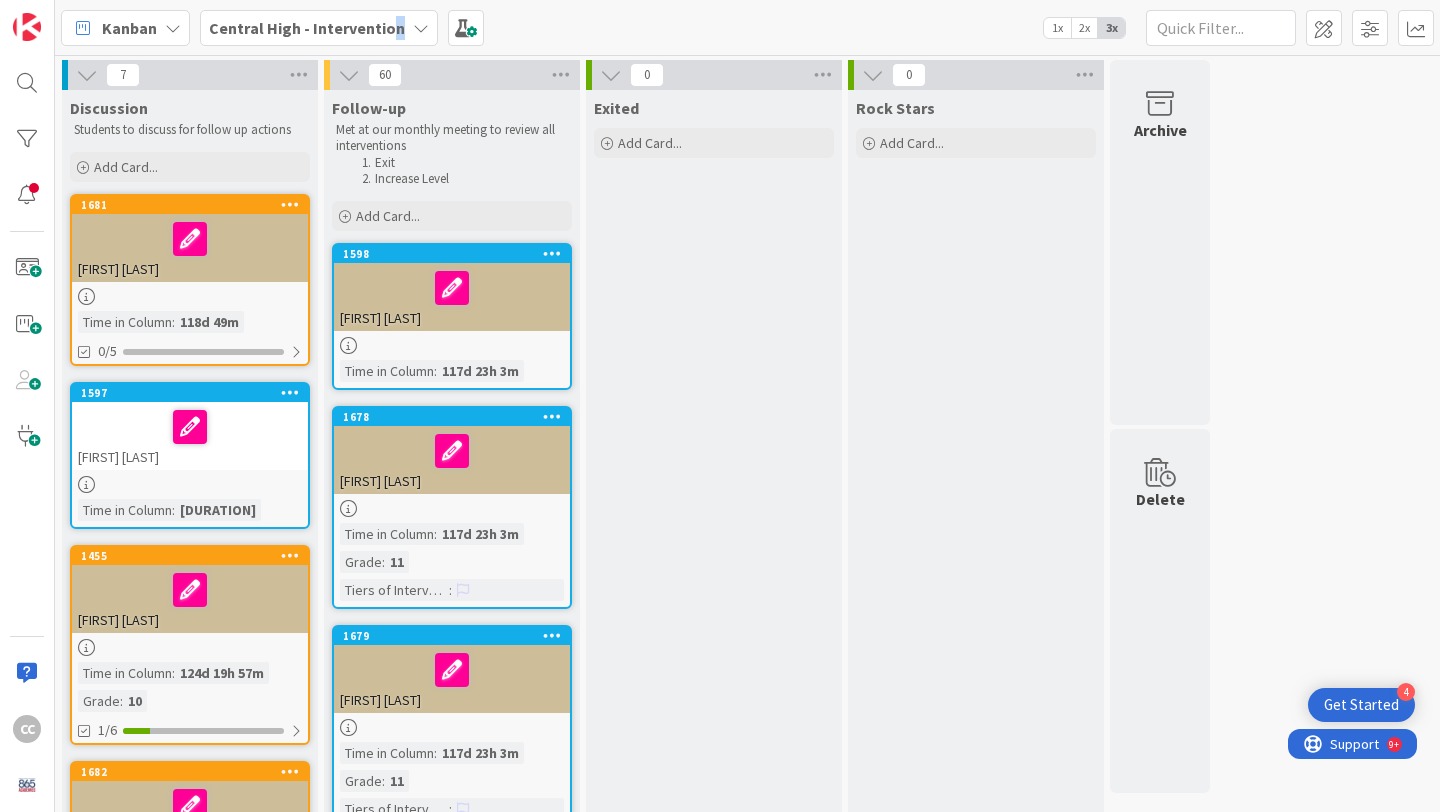 click on "Central High - Intervention" at bounding box center [307, 28] 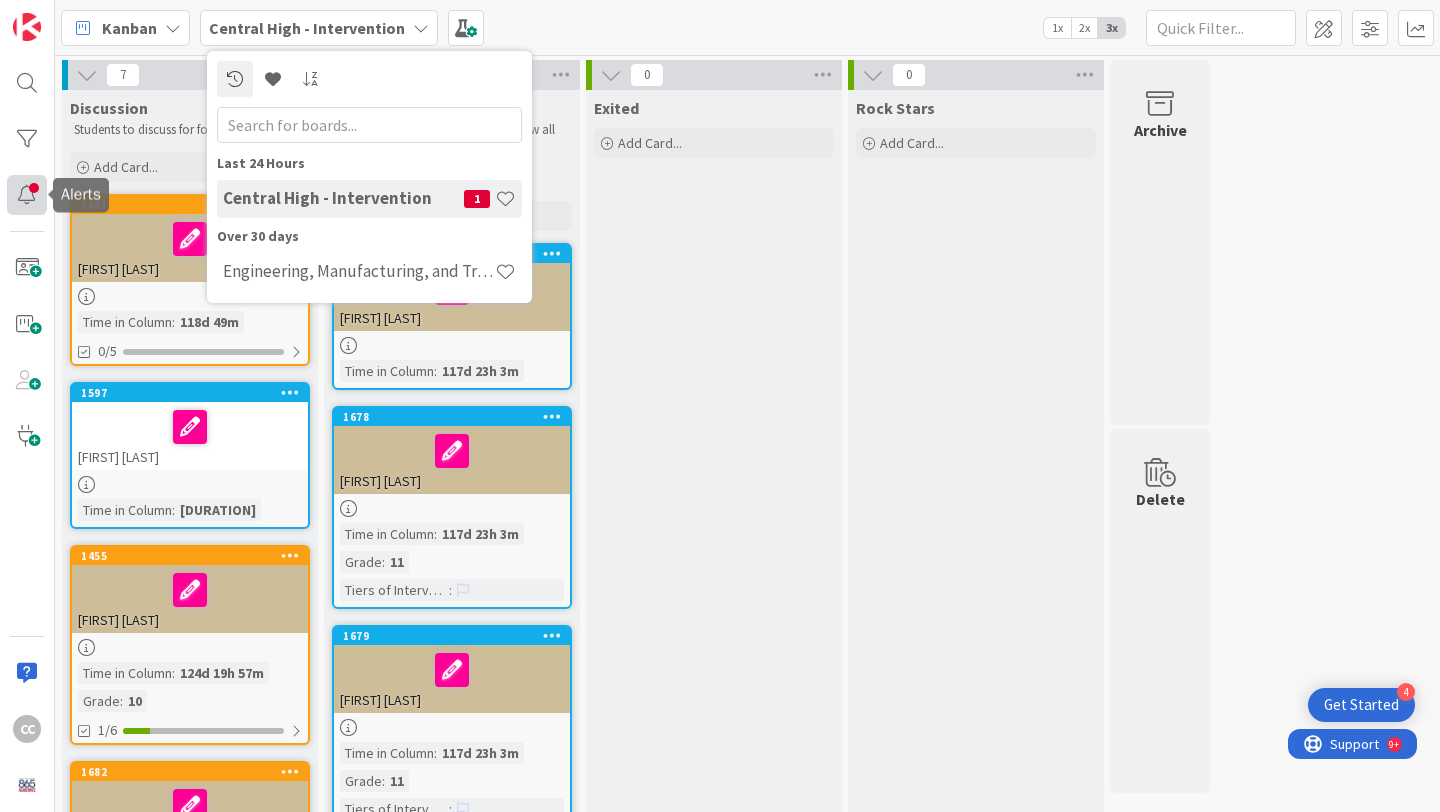 click at bounding box center (27, 195) 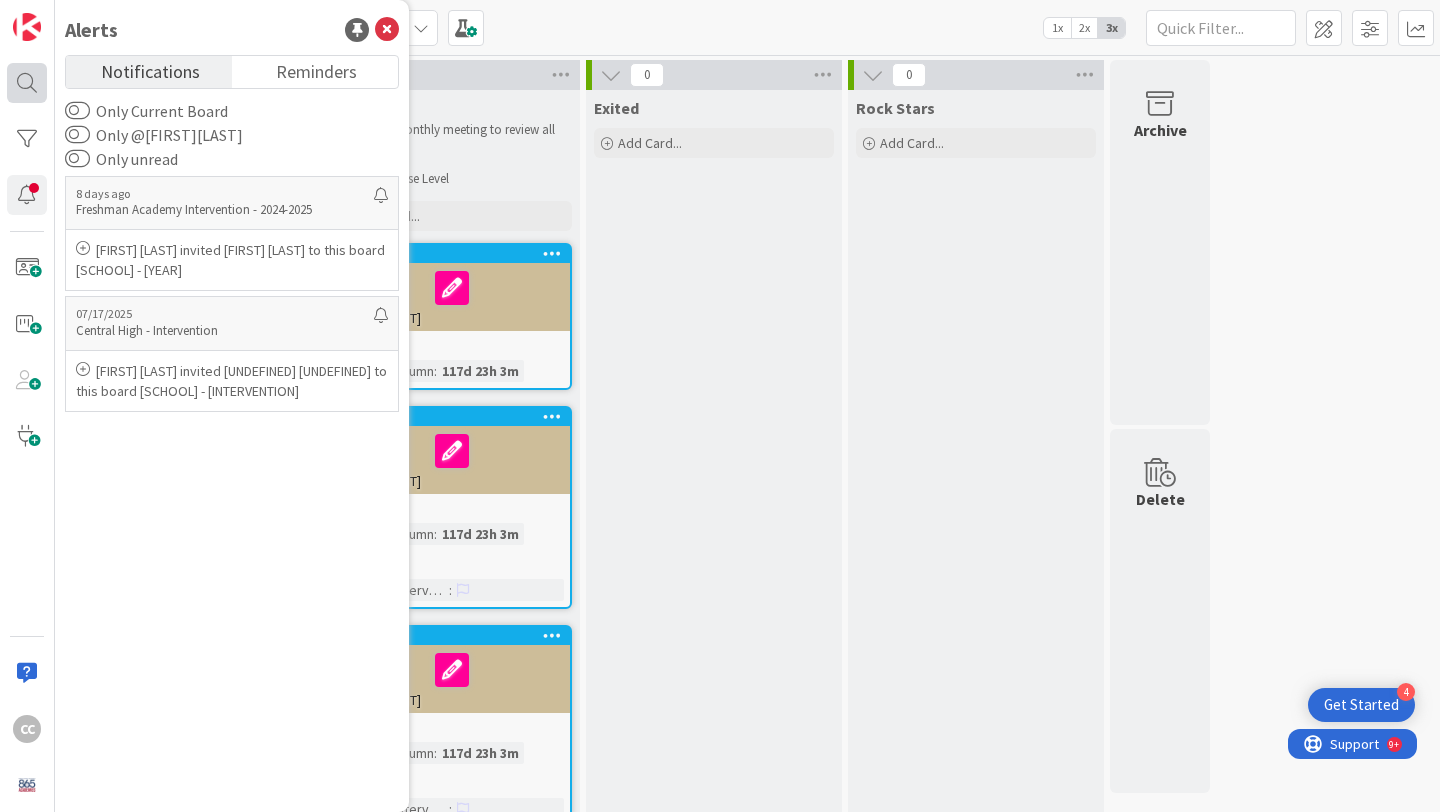 click at bounding box center (27, 83) 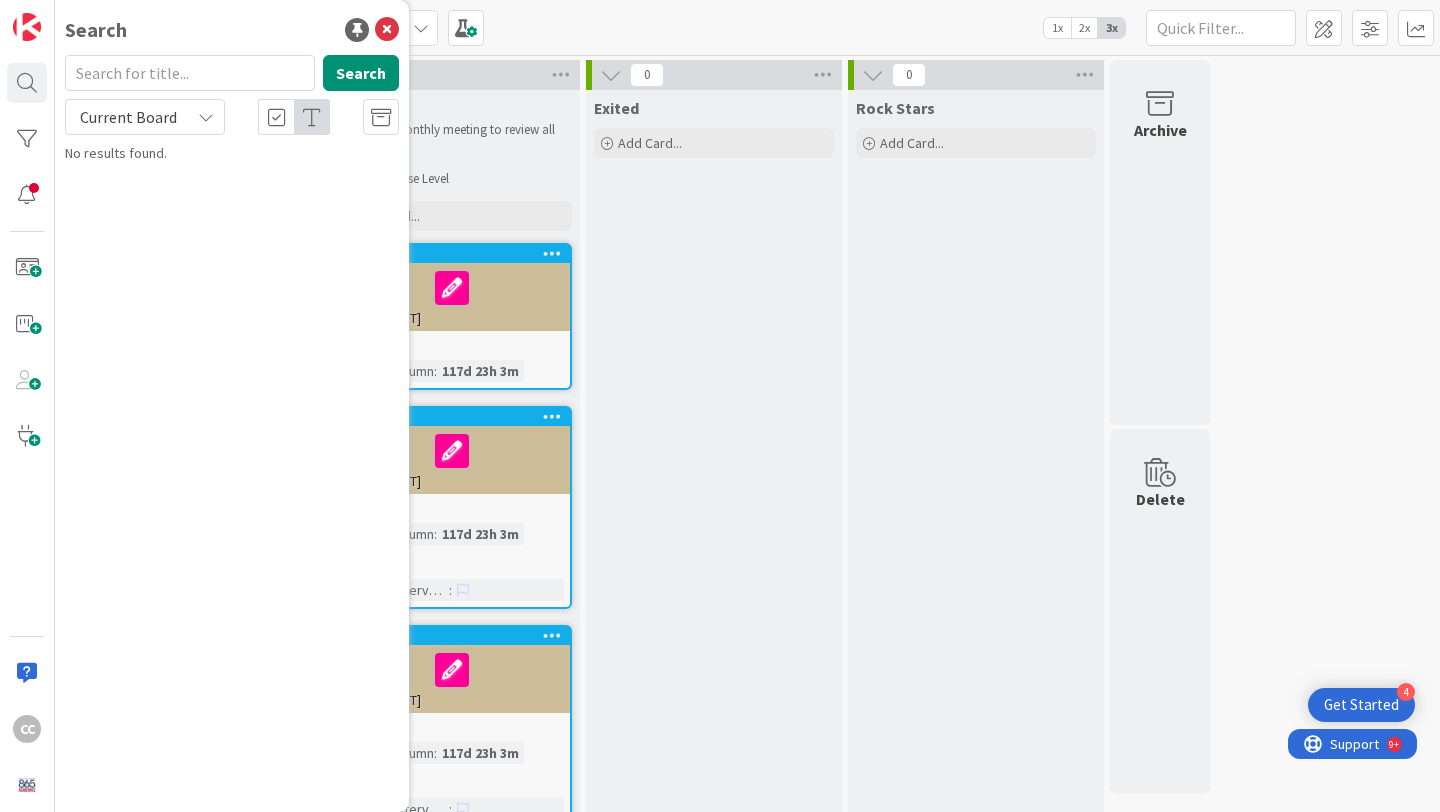 click at bounding box center [190, 73] 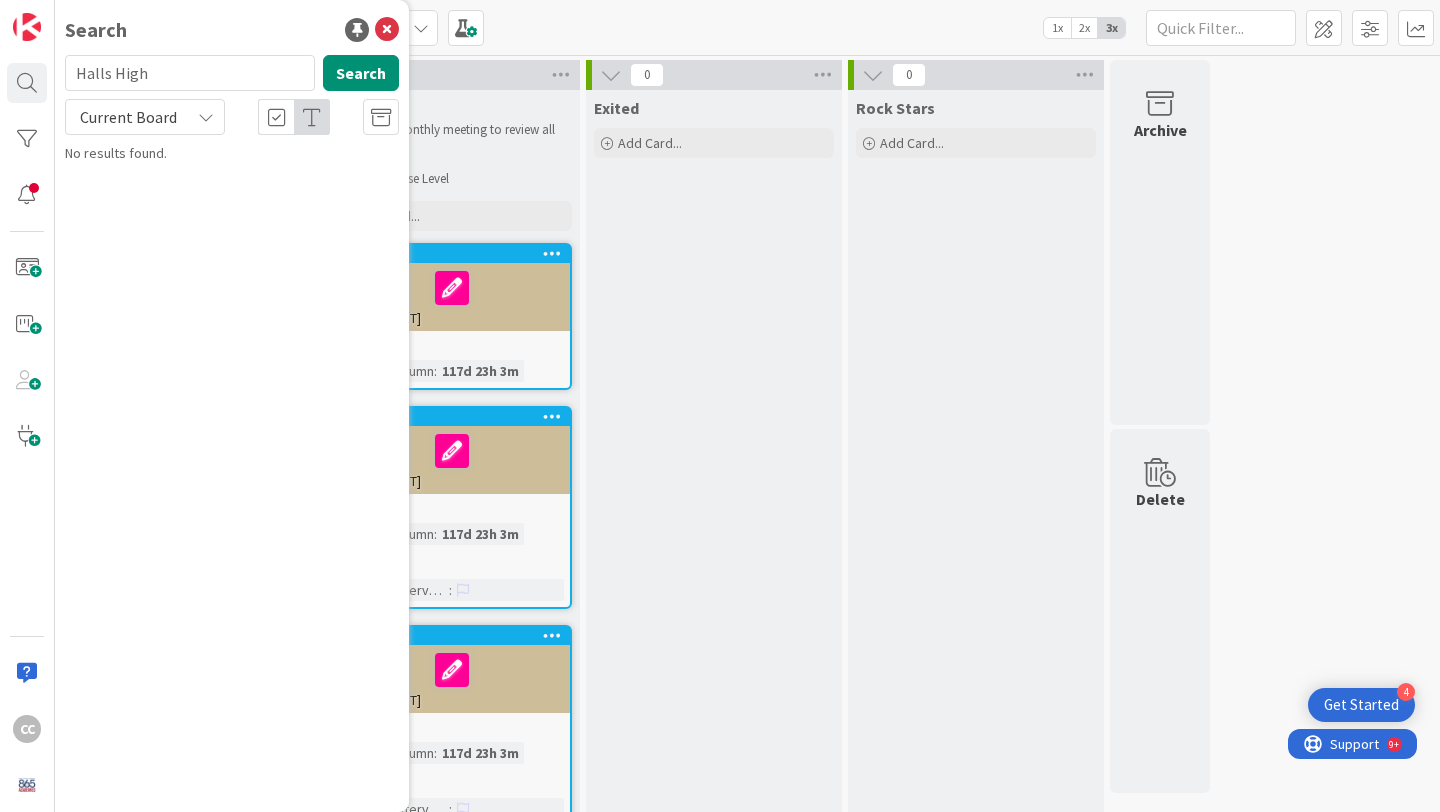 type on "Halls High" 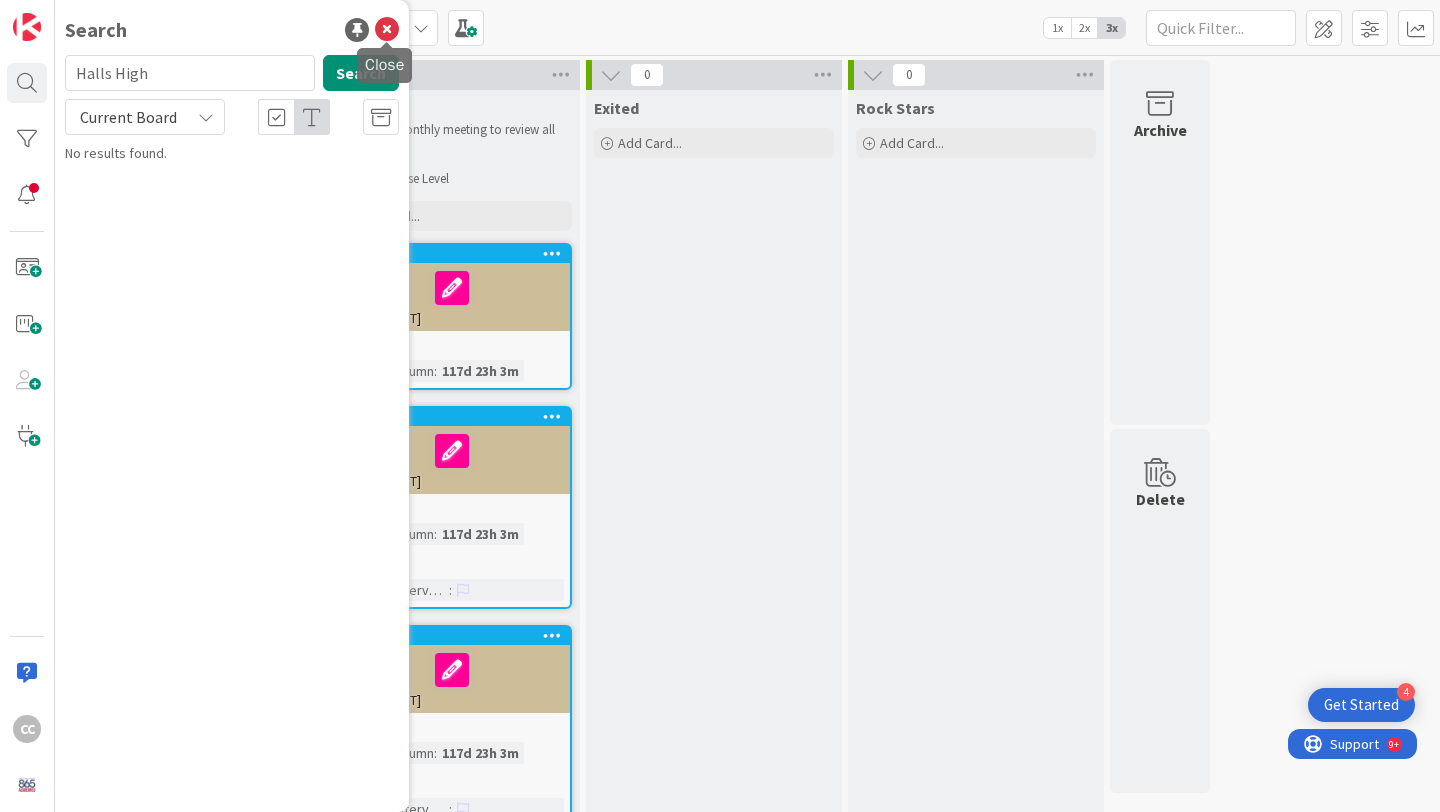 click at bounding box center [387, 30] 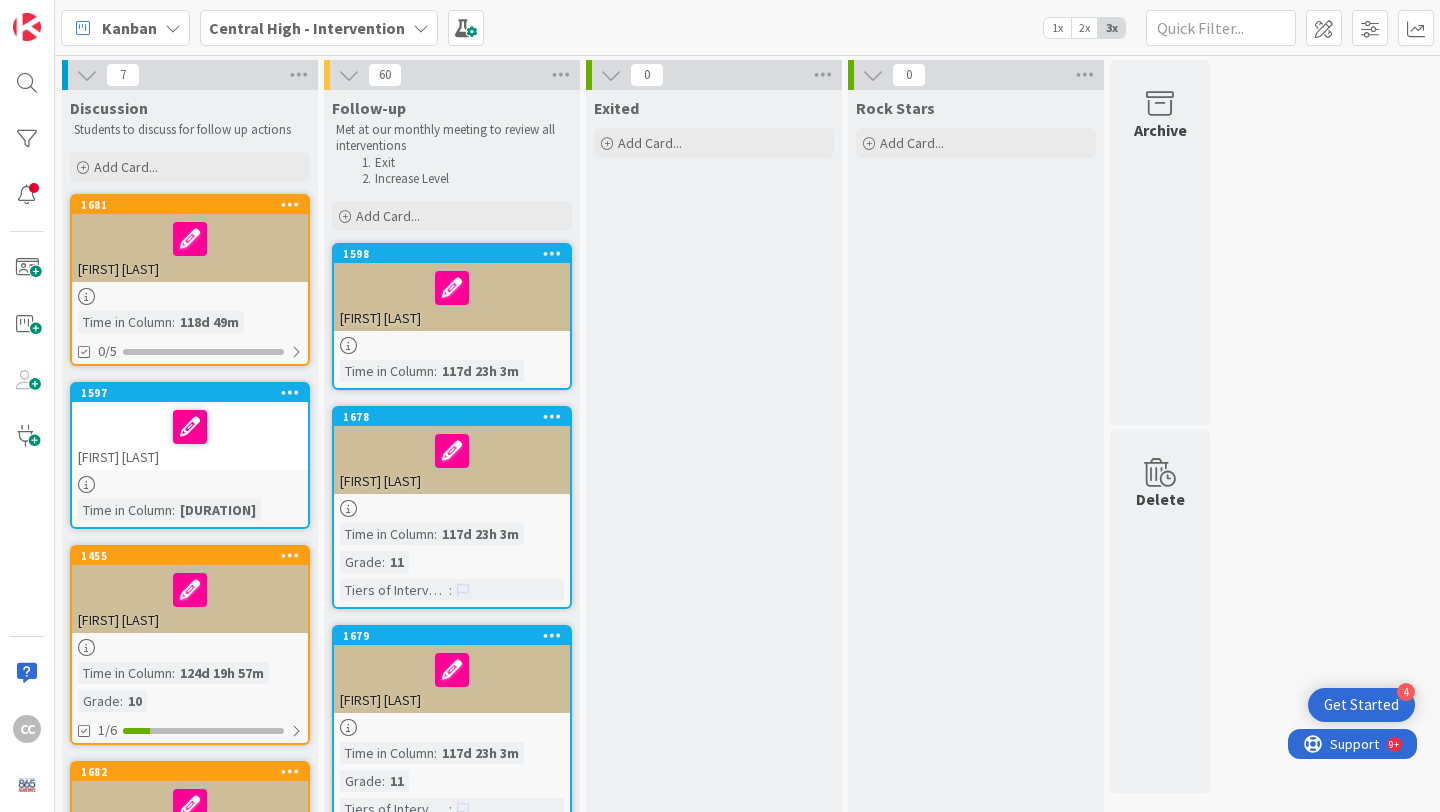 click on "Central High - Intervention" at bounding box center [307, 28] 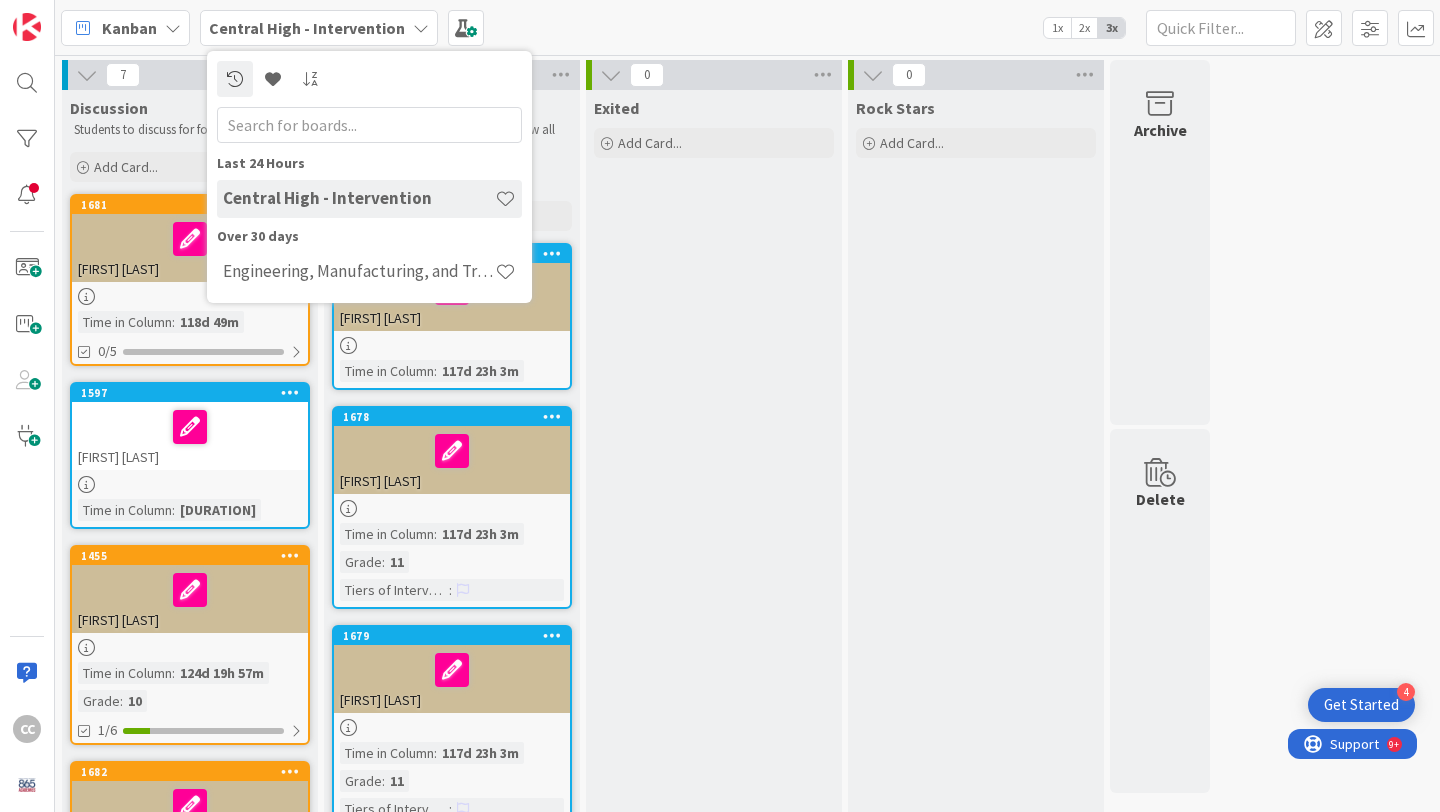 click on "Exited Add Card..." at bounding box center [714, 6335] 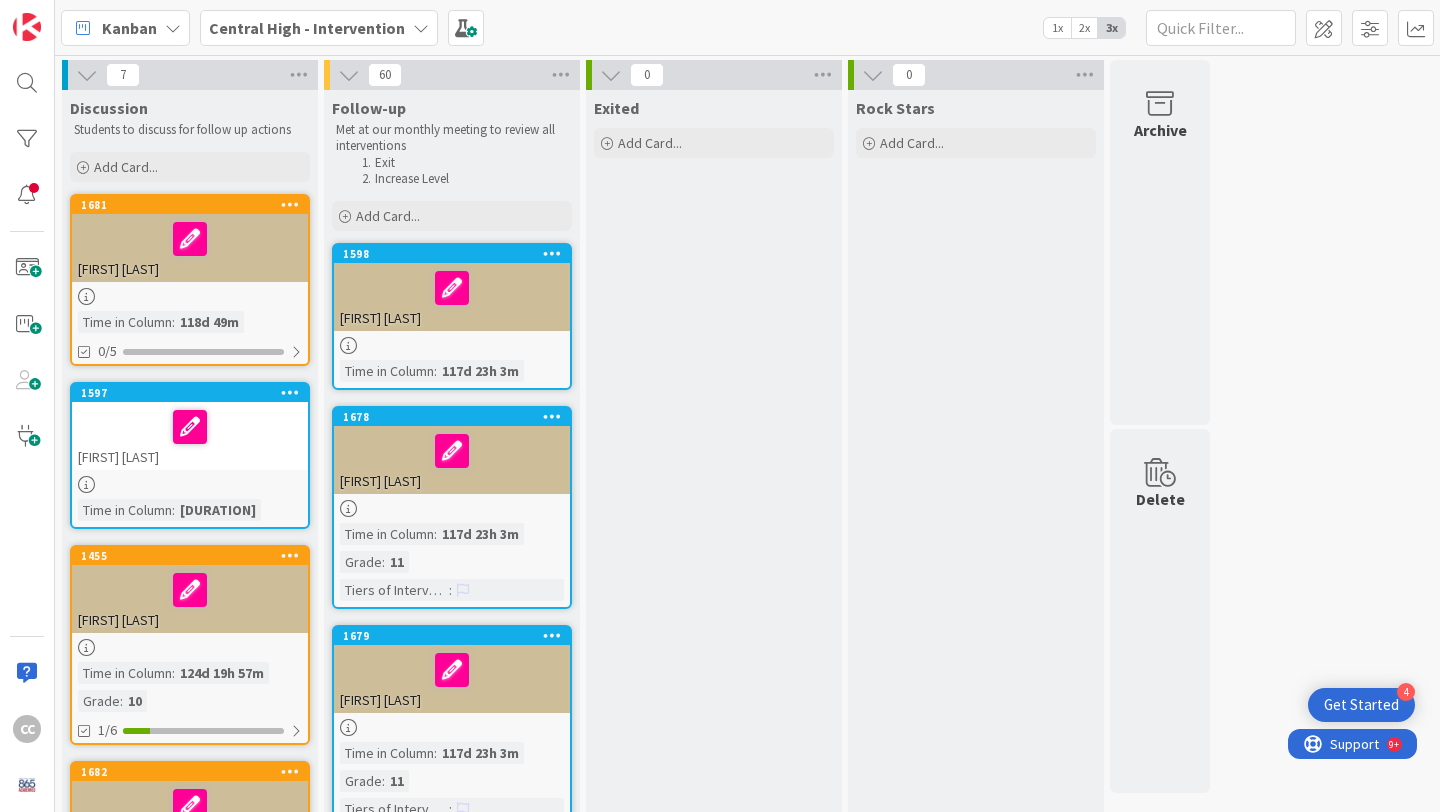 click on "Central High - Intervention" at bounding box center (319, 28) 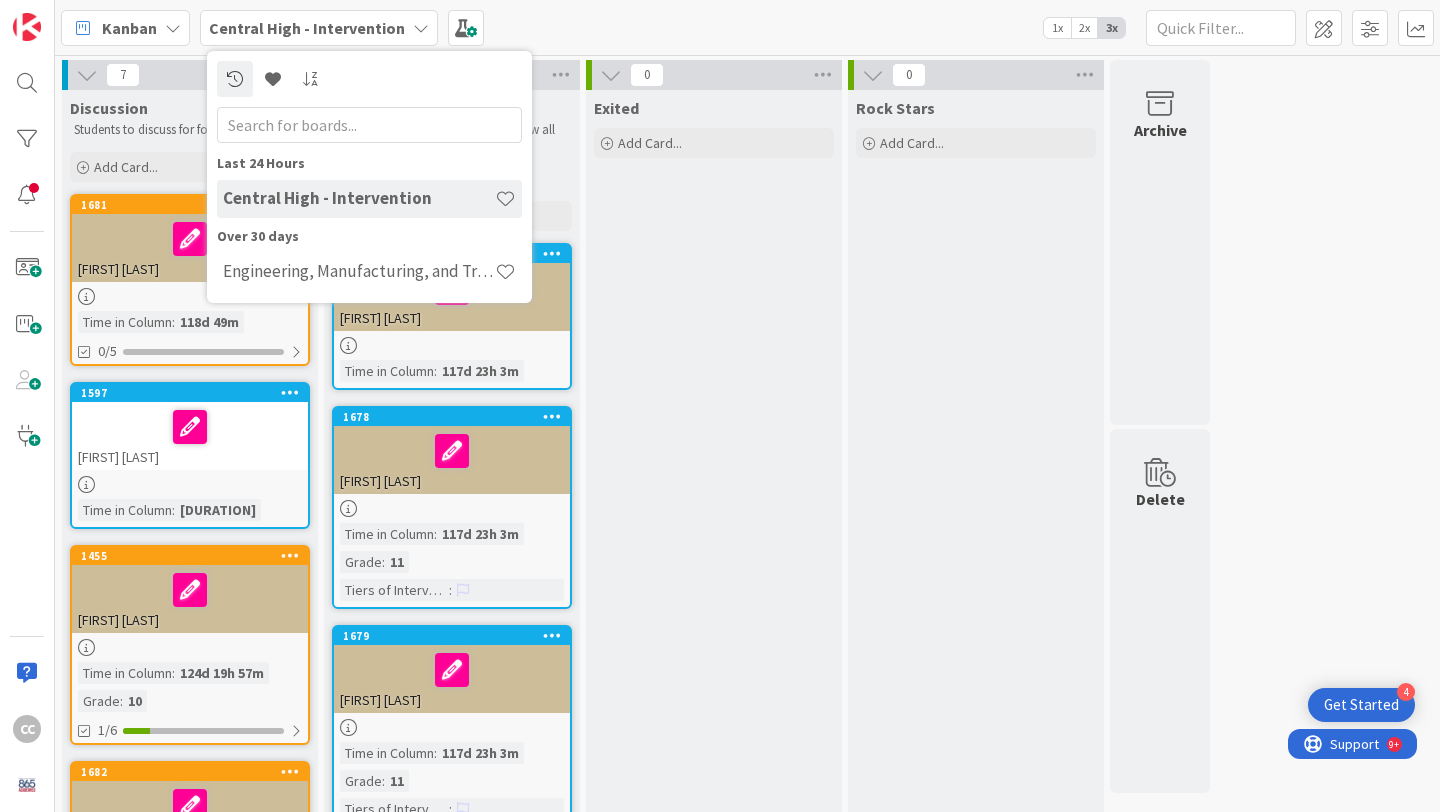click on "CC" at bounding box center (27, 406) 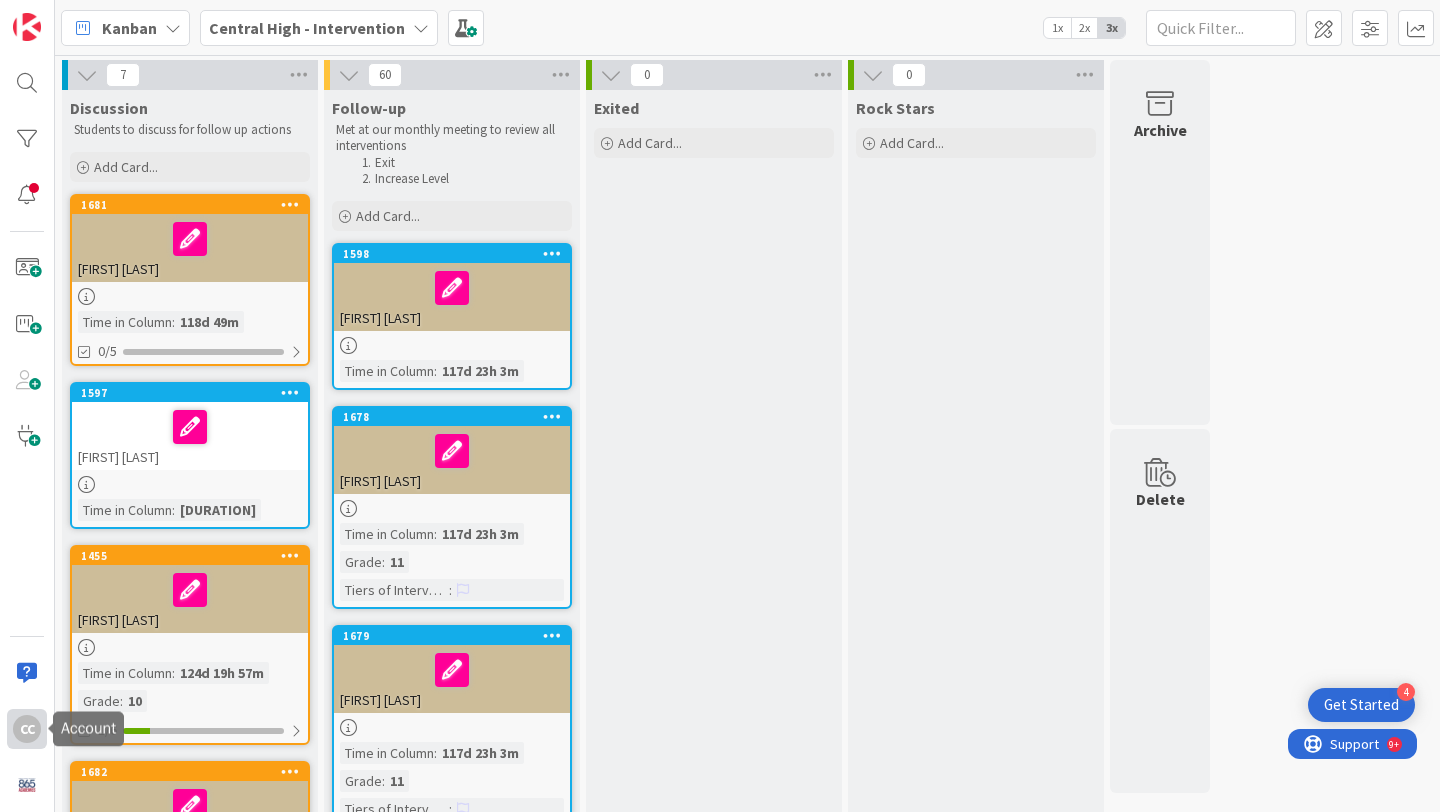 click on "CC" at bounding box center [27, 729] 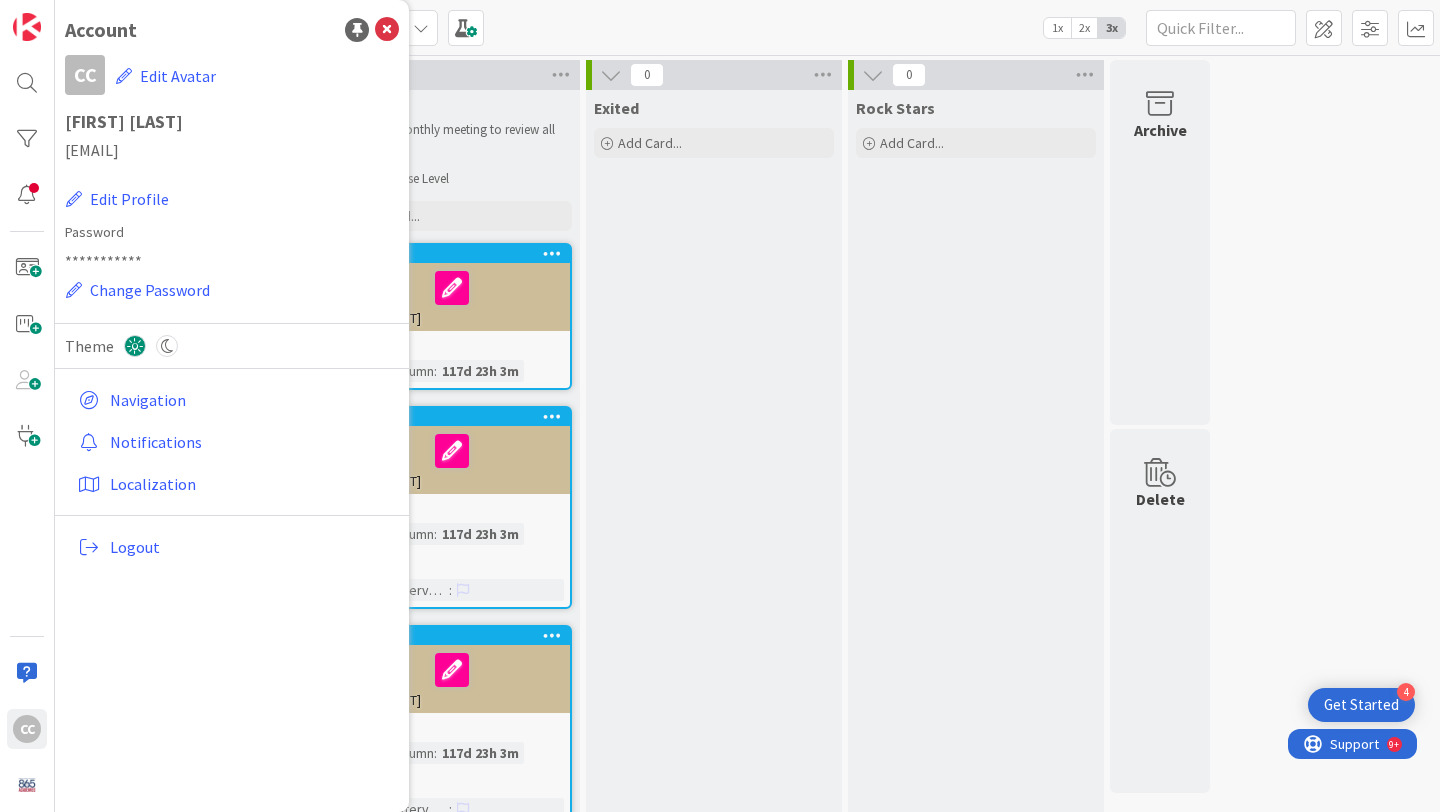 click on "Exited Add Card..." at bounding box center [714, 6335] 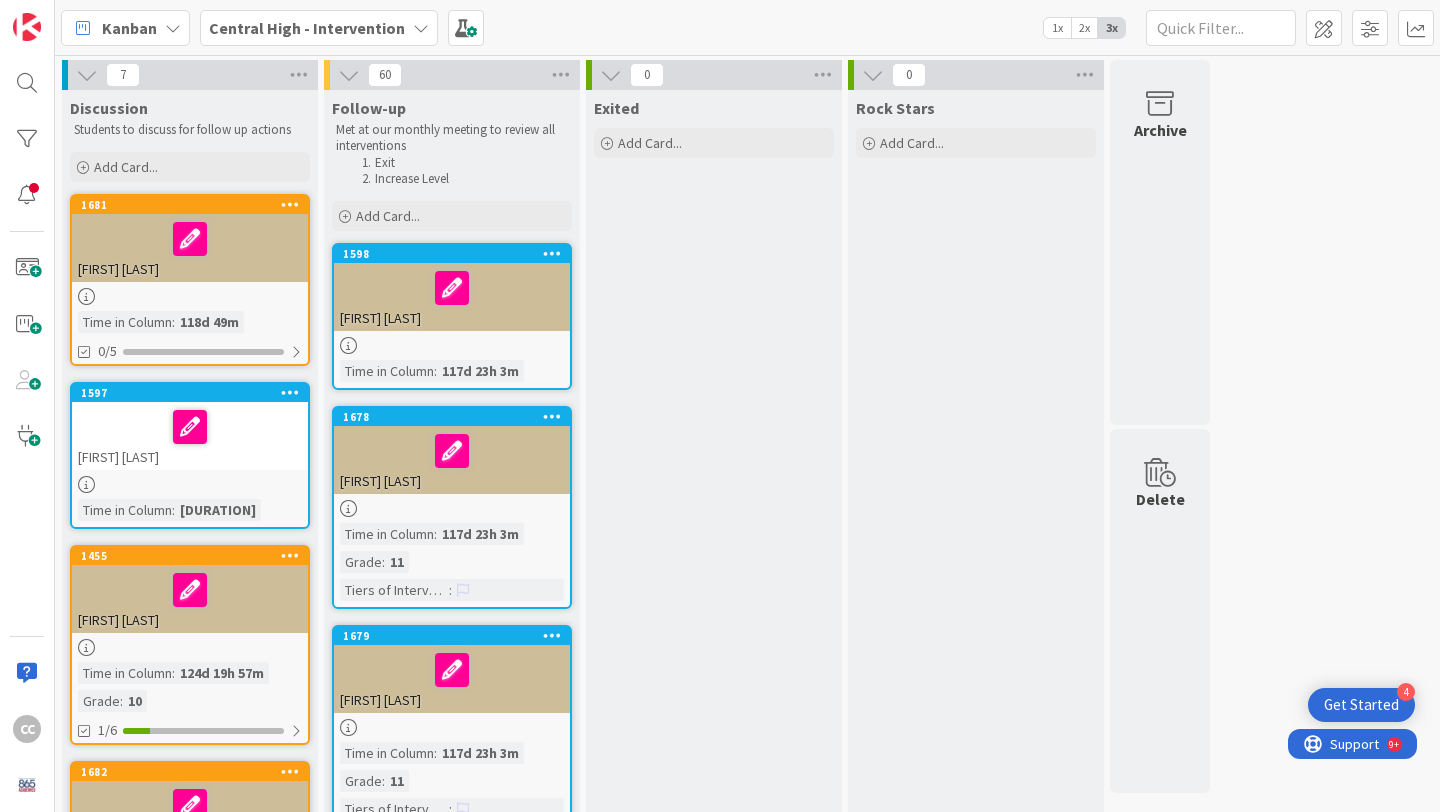 click on "Kanban" at bounding box center [129, 28] 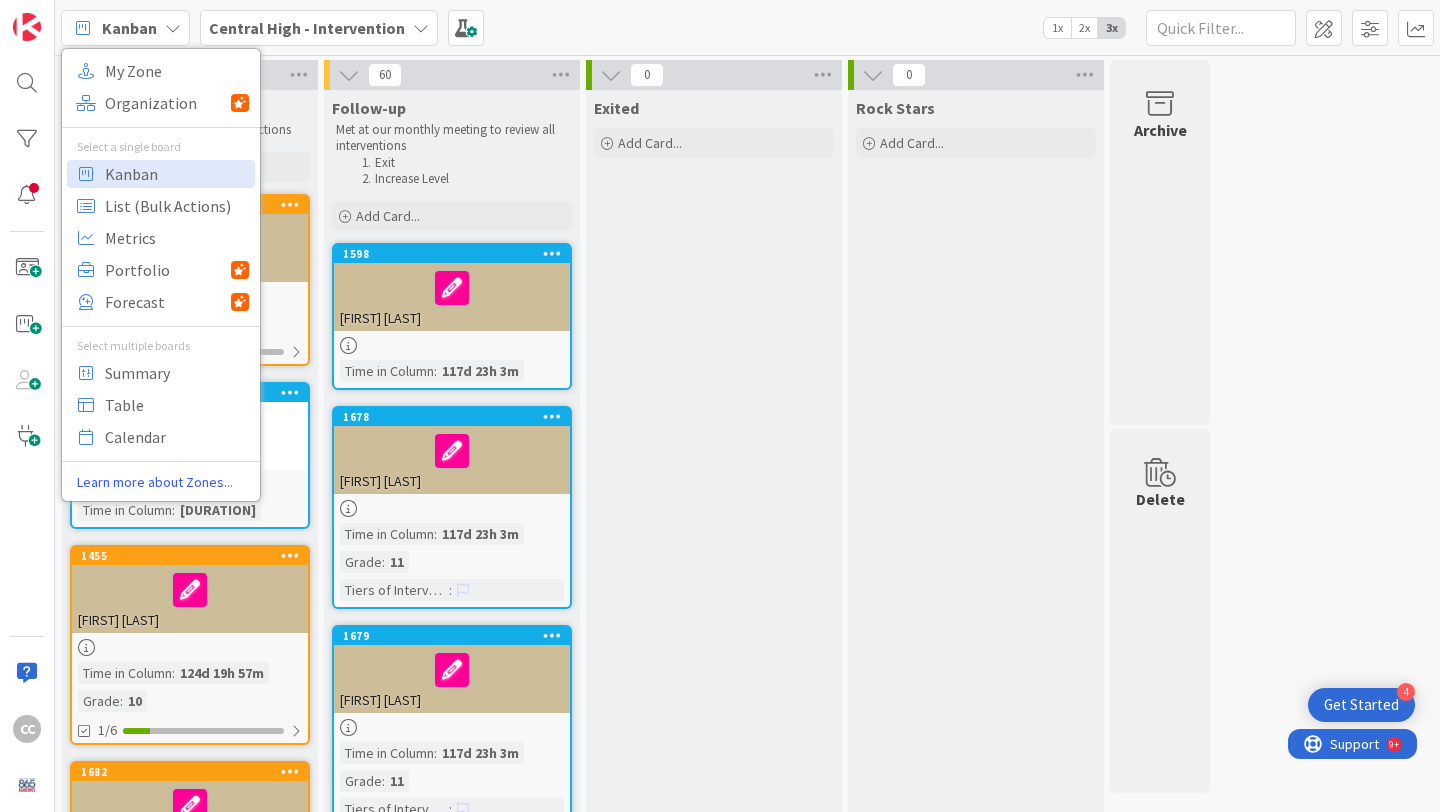 click on "Central High - Intervention" at bounding box center (307, 28) 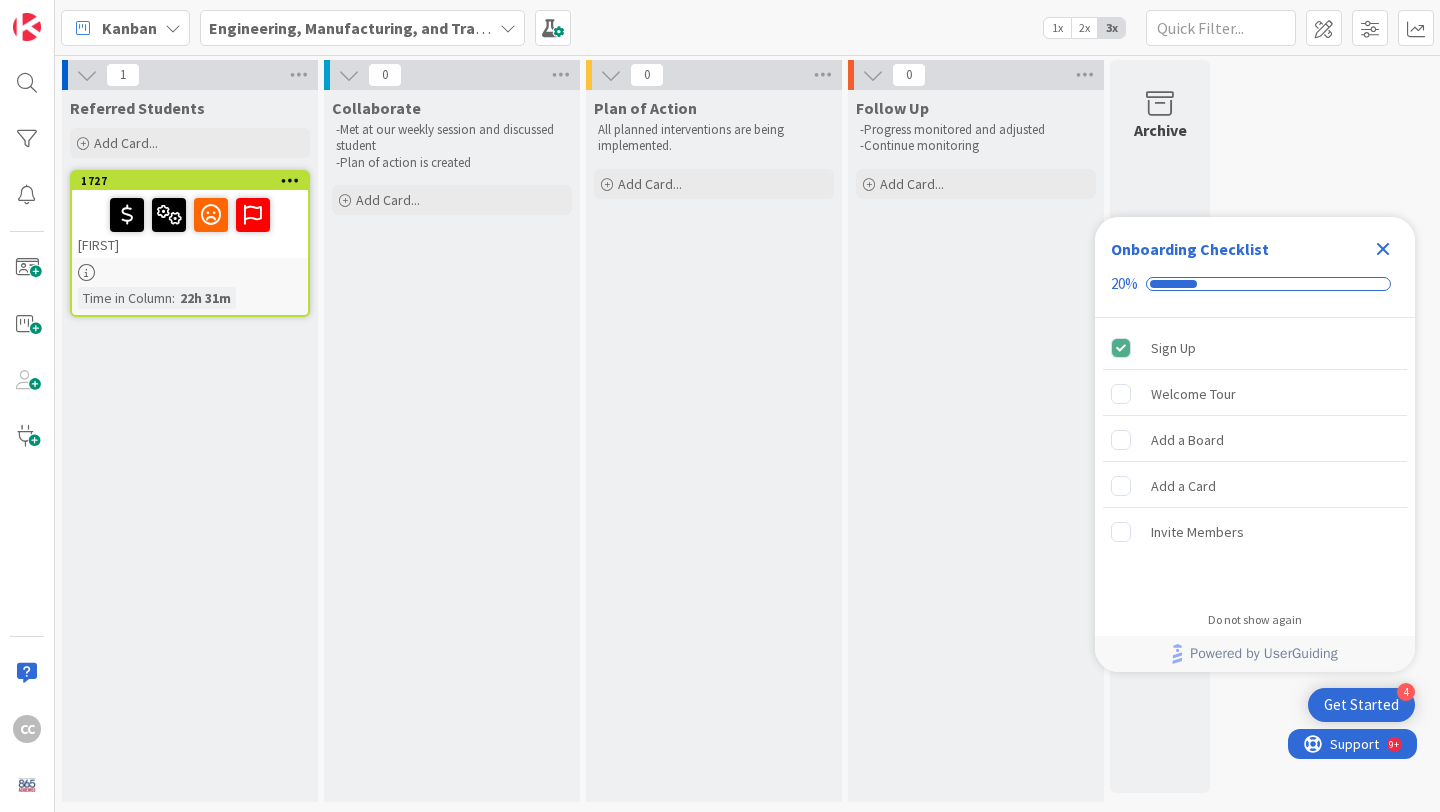 scroll, scrollTop: 0, scrollLeft: 0, axis: both 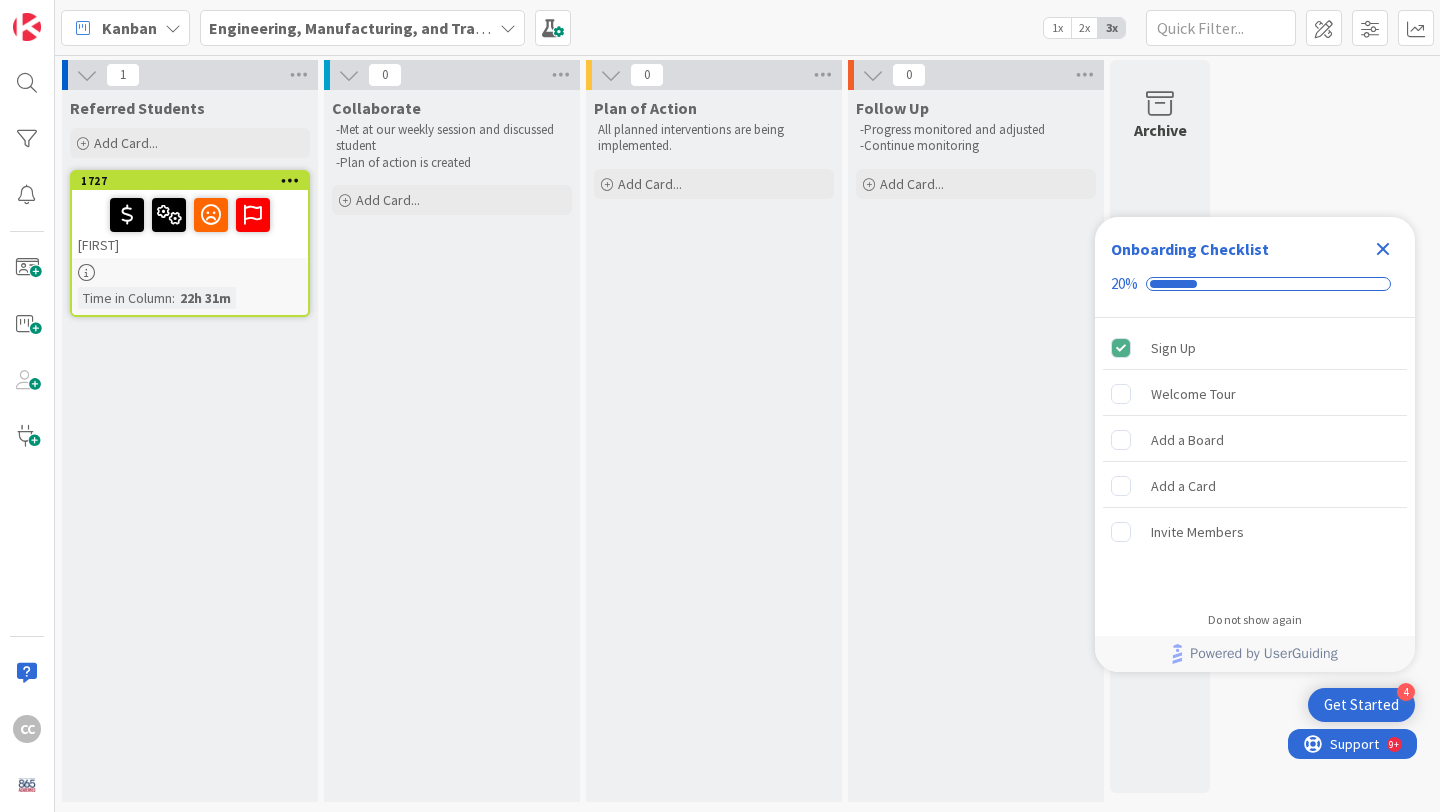 click on "Engineering, Manufacturing, and Transportation" at bounding box center (386, 28) 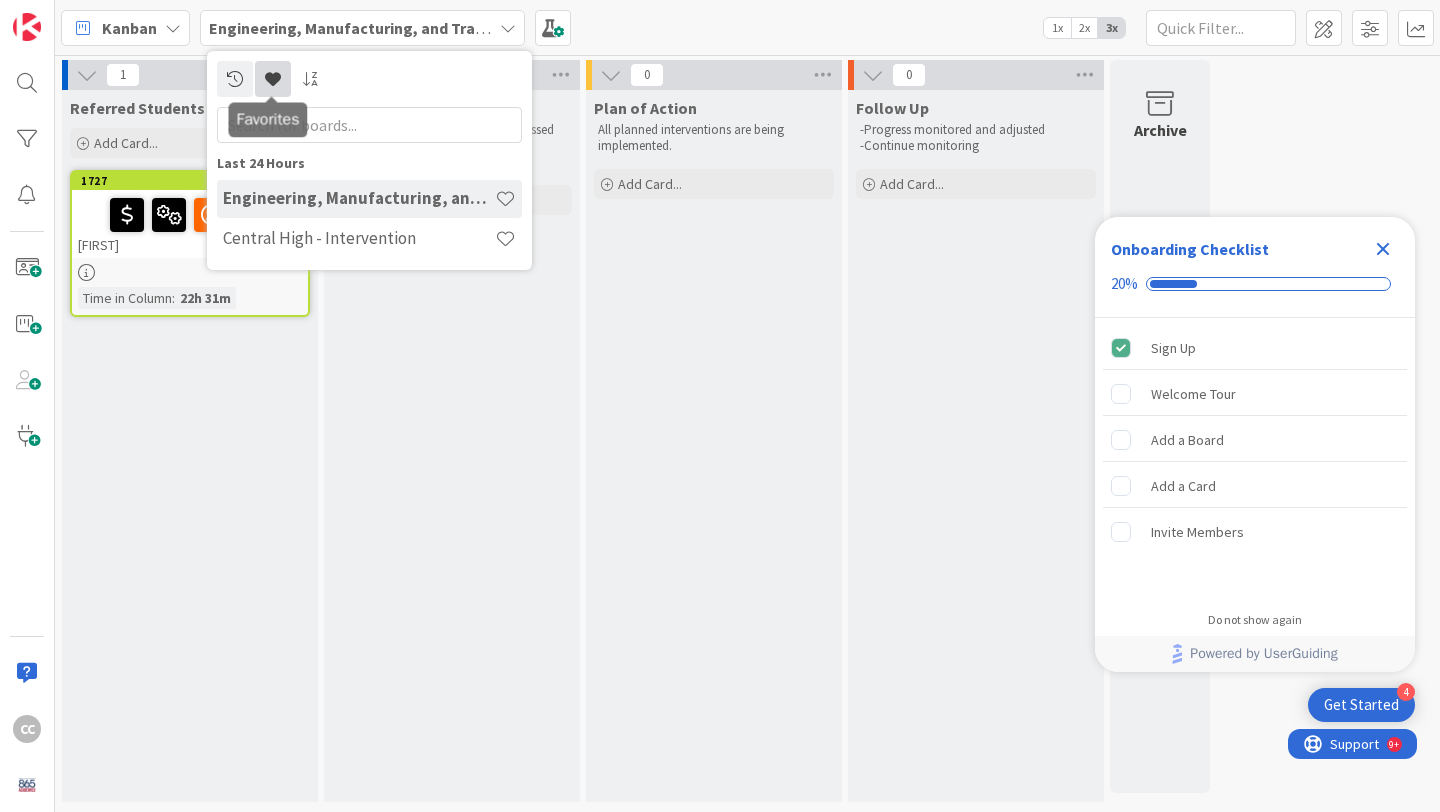 click at bounding box center (273, 79) 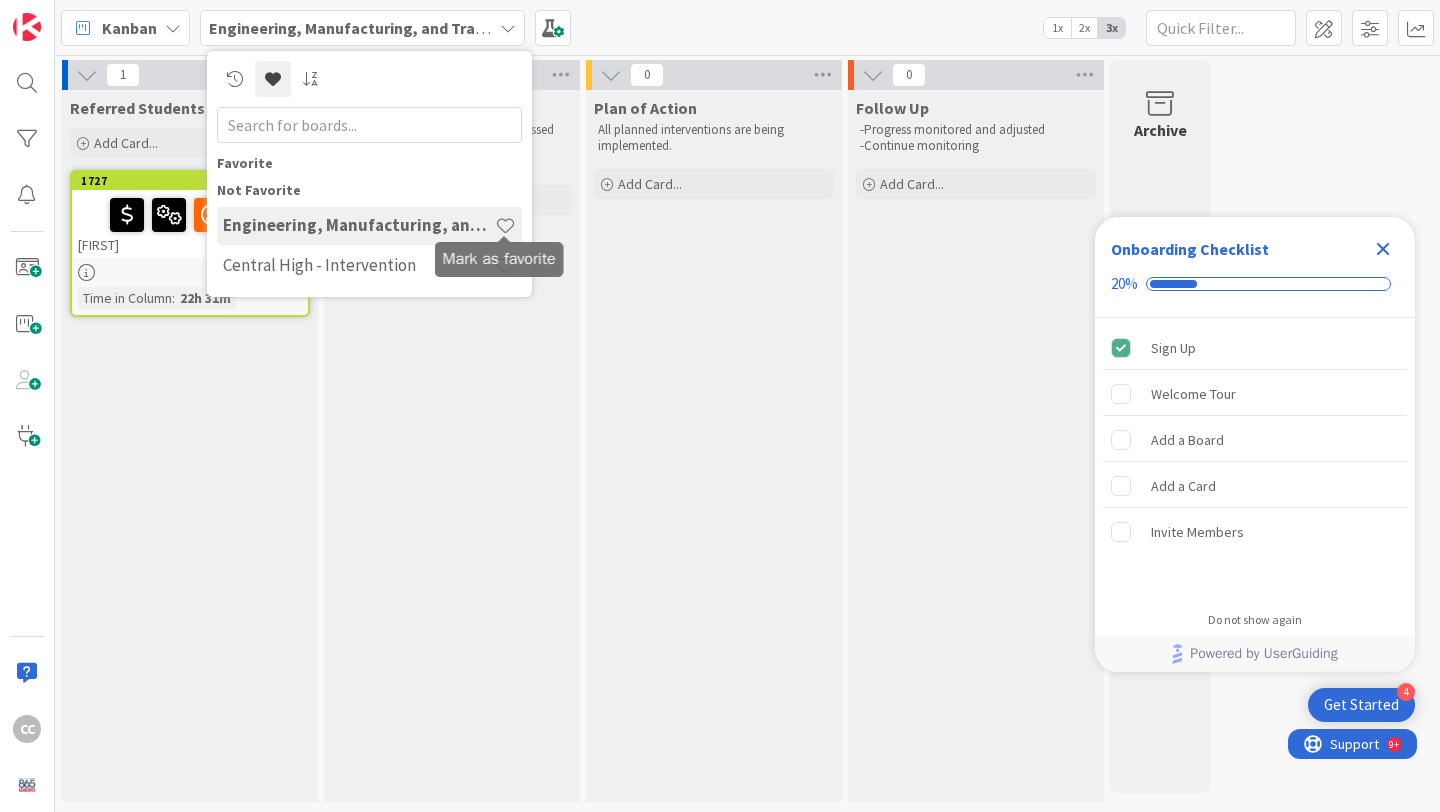 click at bounding box center [505, 225] 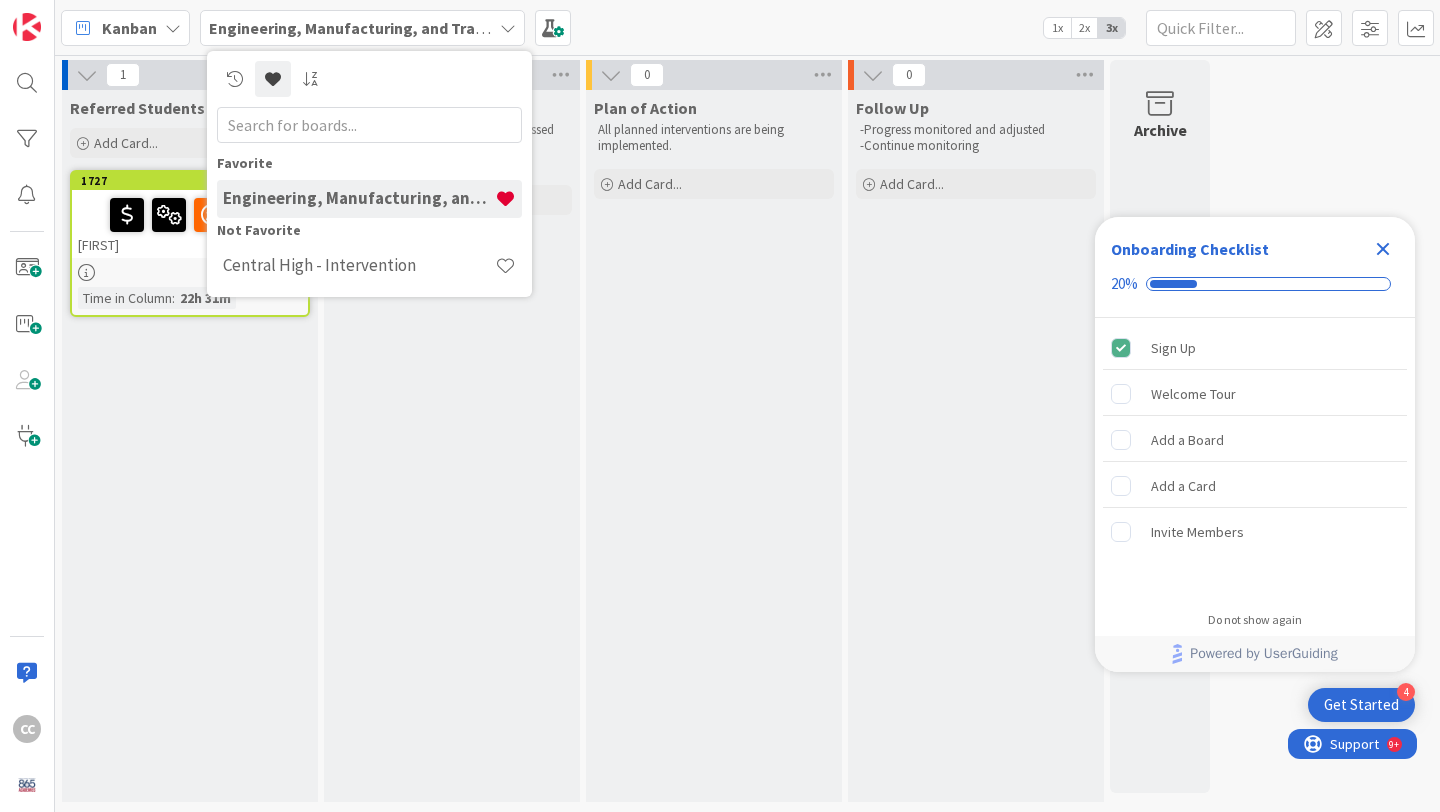 click on "0 Collaborate -Met at our weekly session and discussed student -Plan of action is created Add Card..." at bounding box center [452, 436] 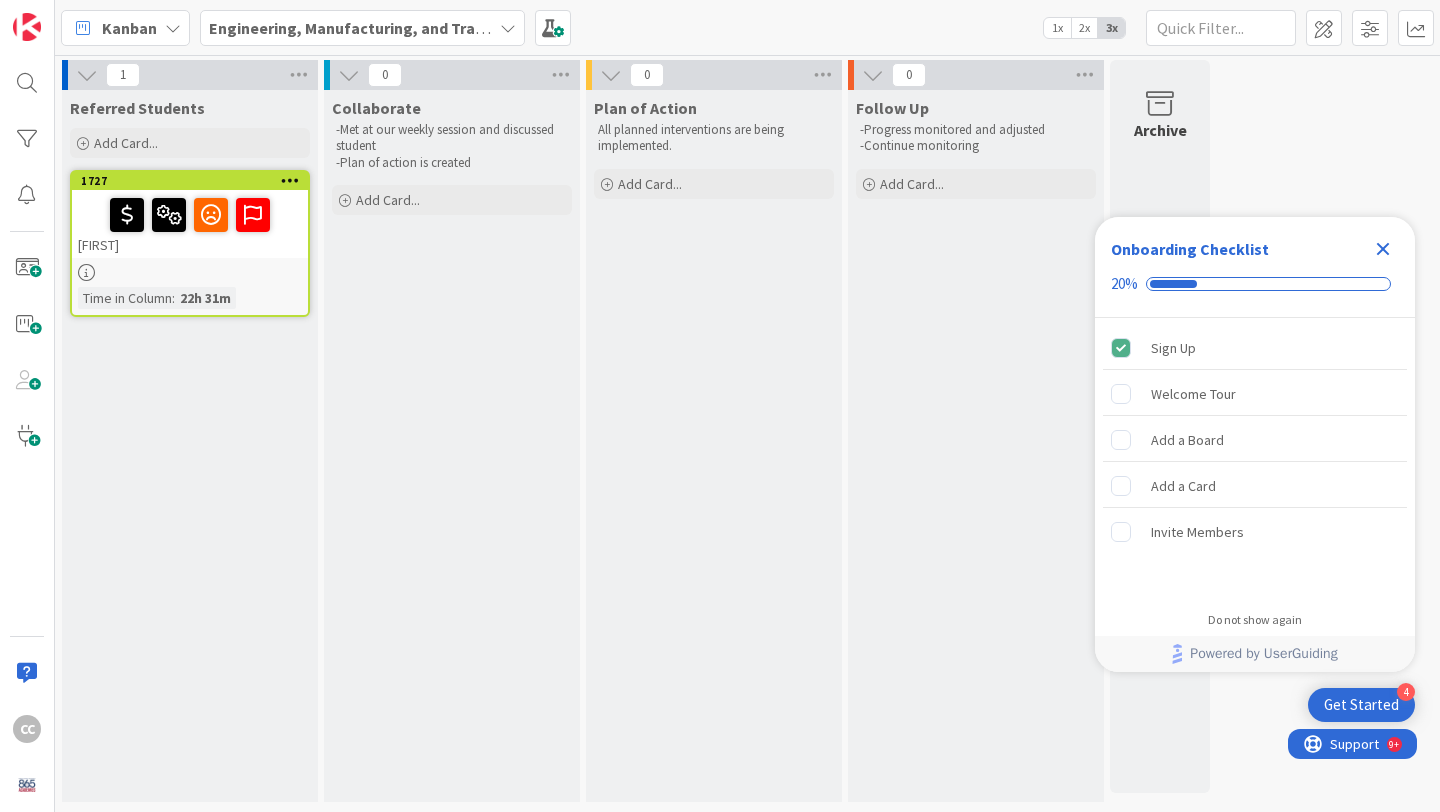 click on "Engineering, Manufacturing, and Transportation" at bounding box center (386, 28) 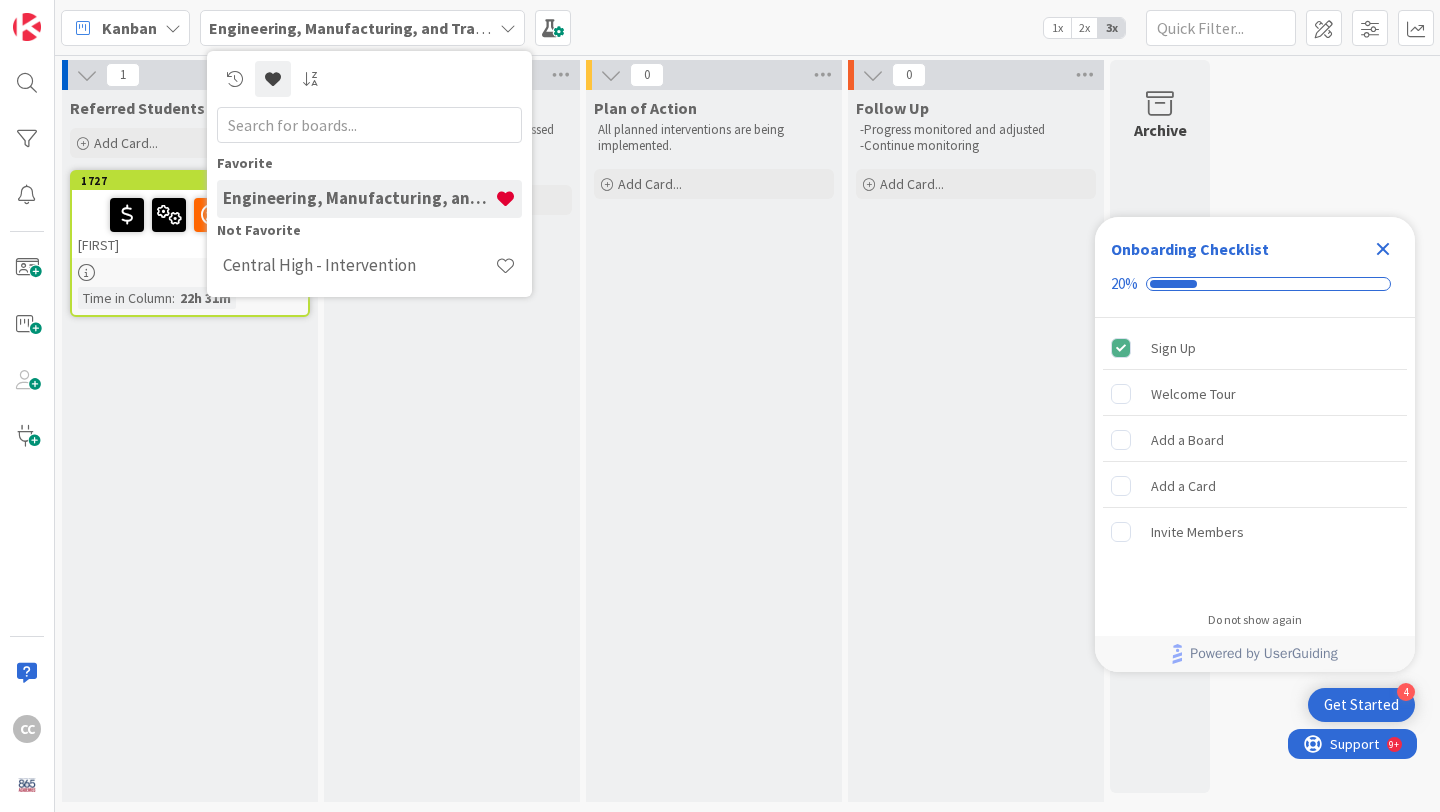 click on "Kanban Engineering, Manufacturing, and Transportation Favorite Engineering, Manufacturing, and Transportation Not Favorite Central High - Intervention 1x 2x 3x" at bounding box center (747, 27) 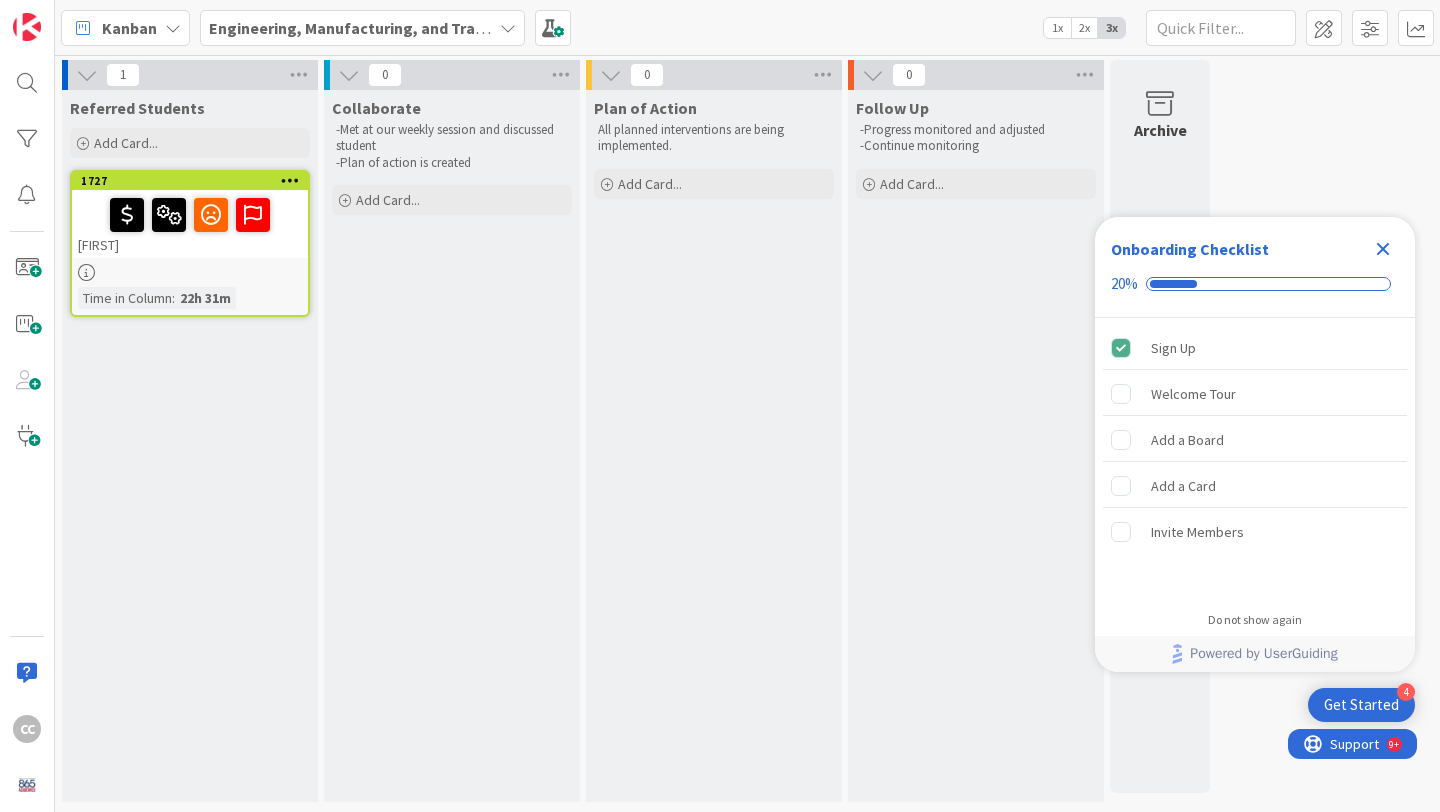 click 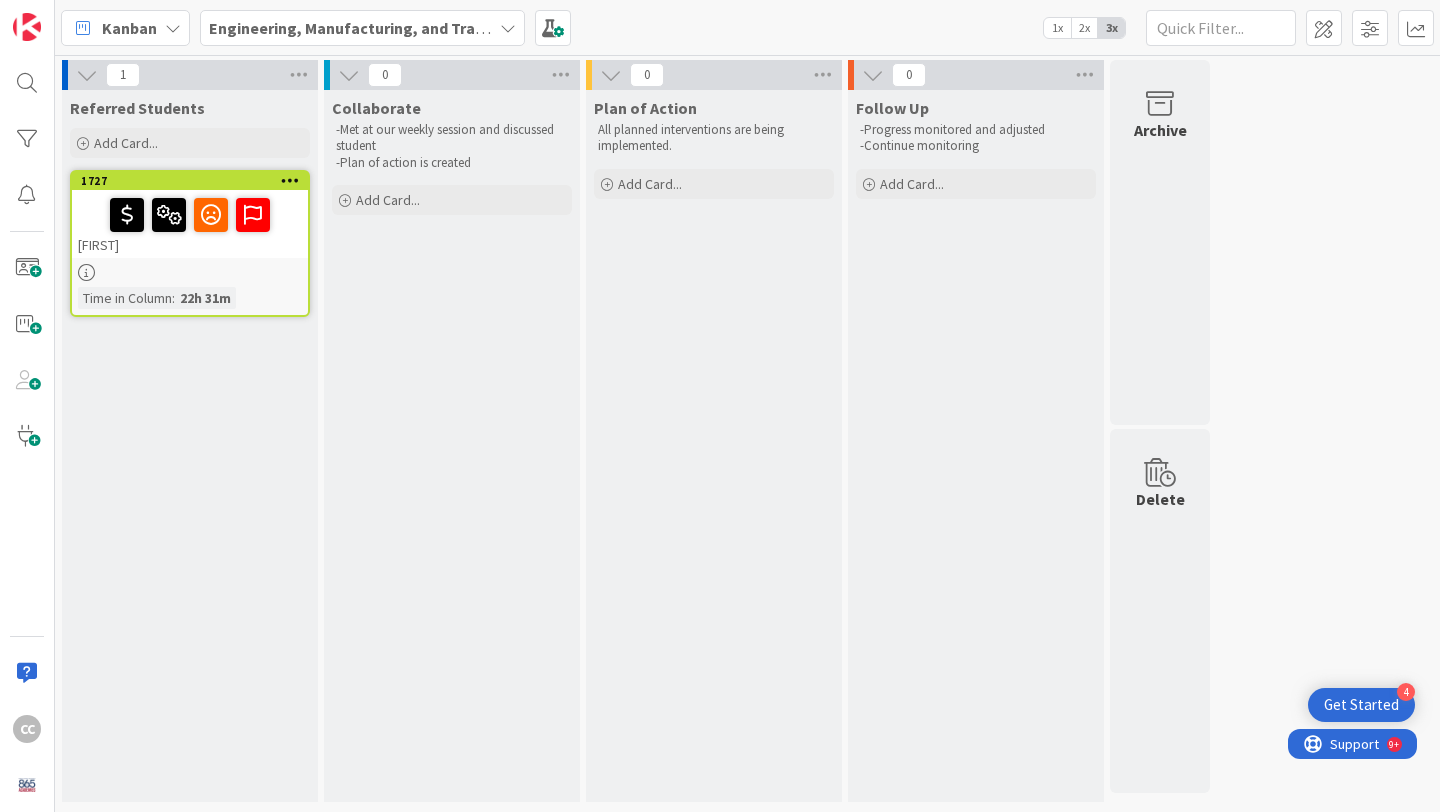 scroll, scrollTop: 0, scrollLeft: 0, axis: both 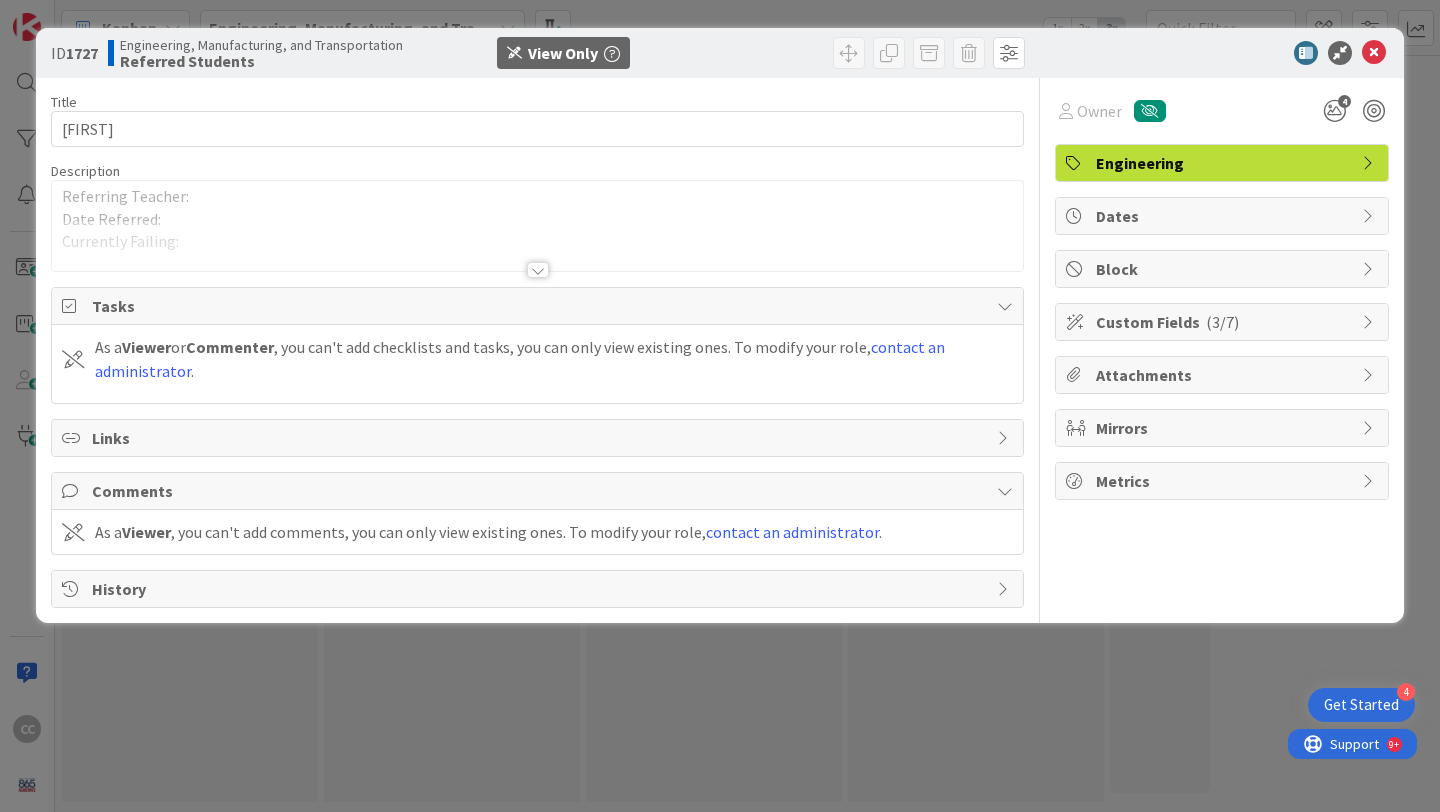 click at bounding box center [538, 270] 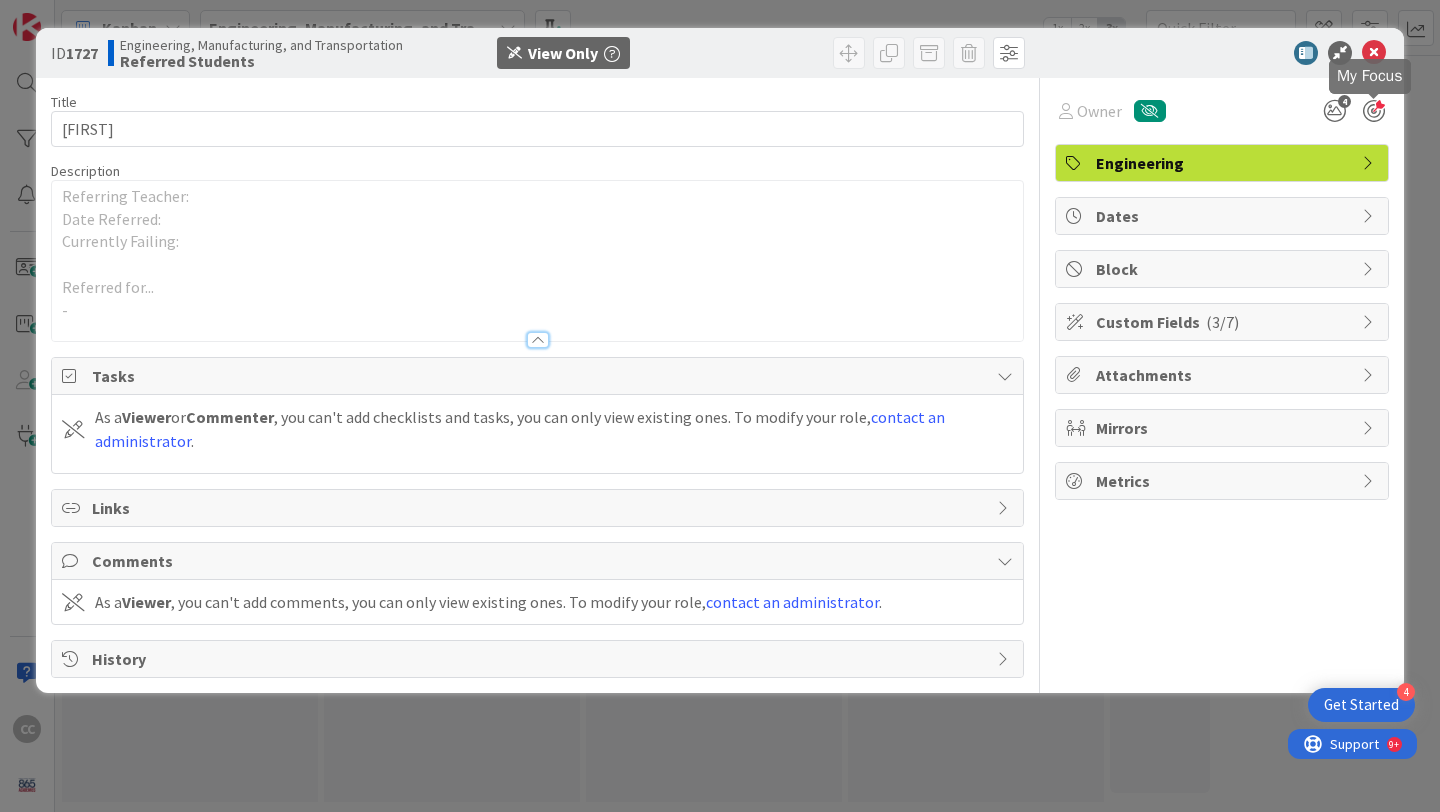 click at bounding box center (1374, 111) 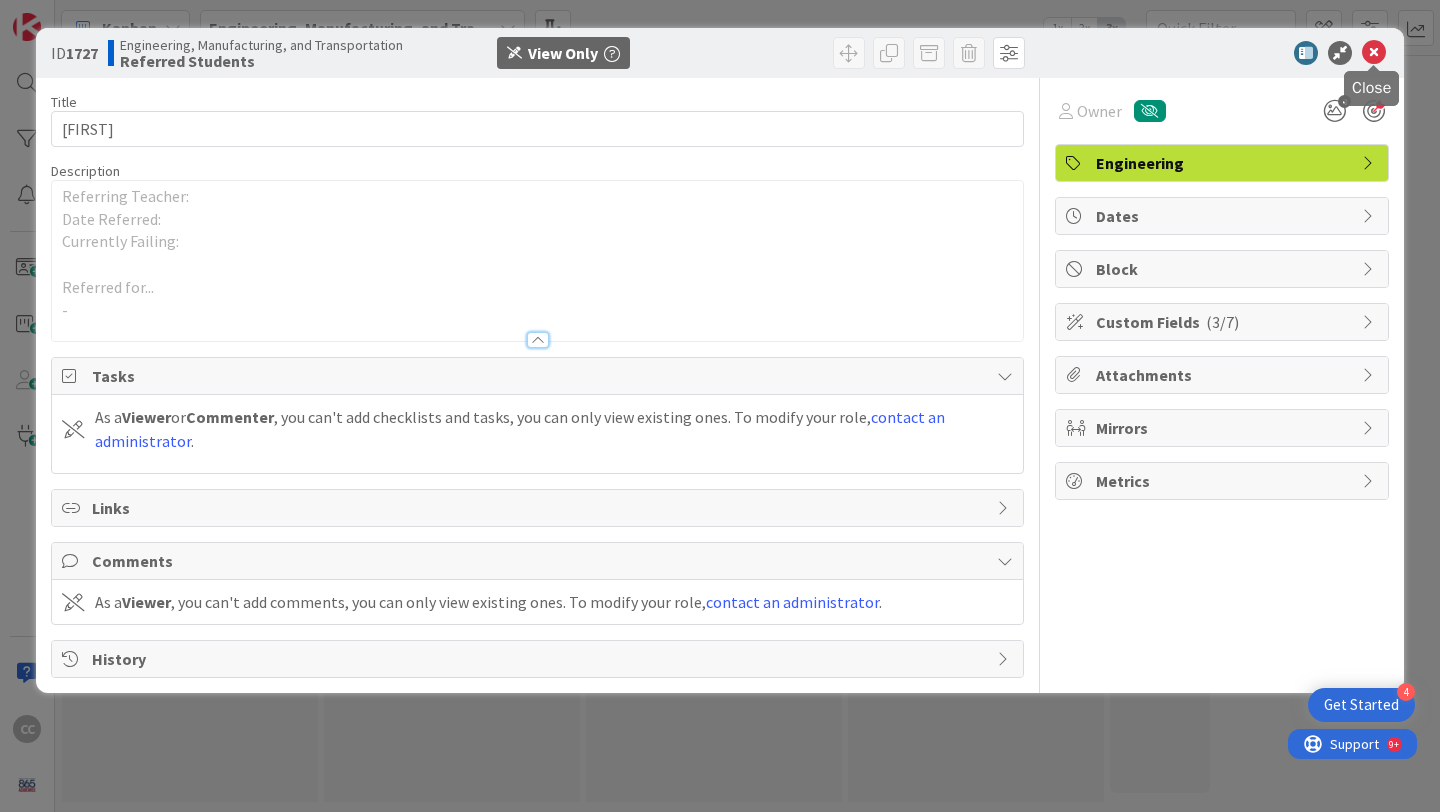 click at bounding box center (1374, 53) 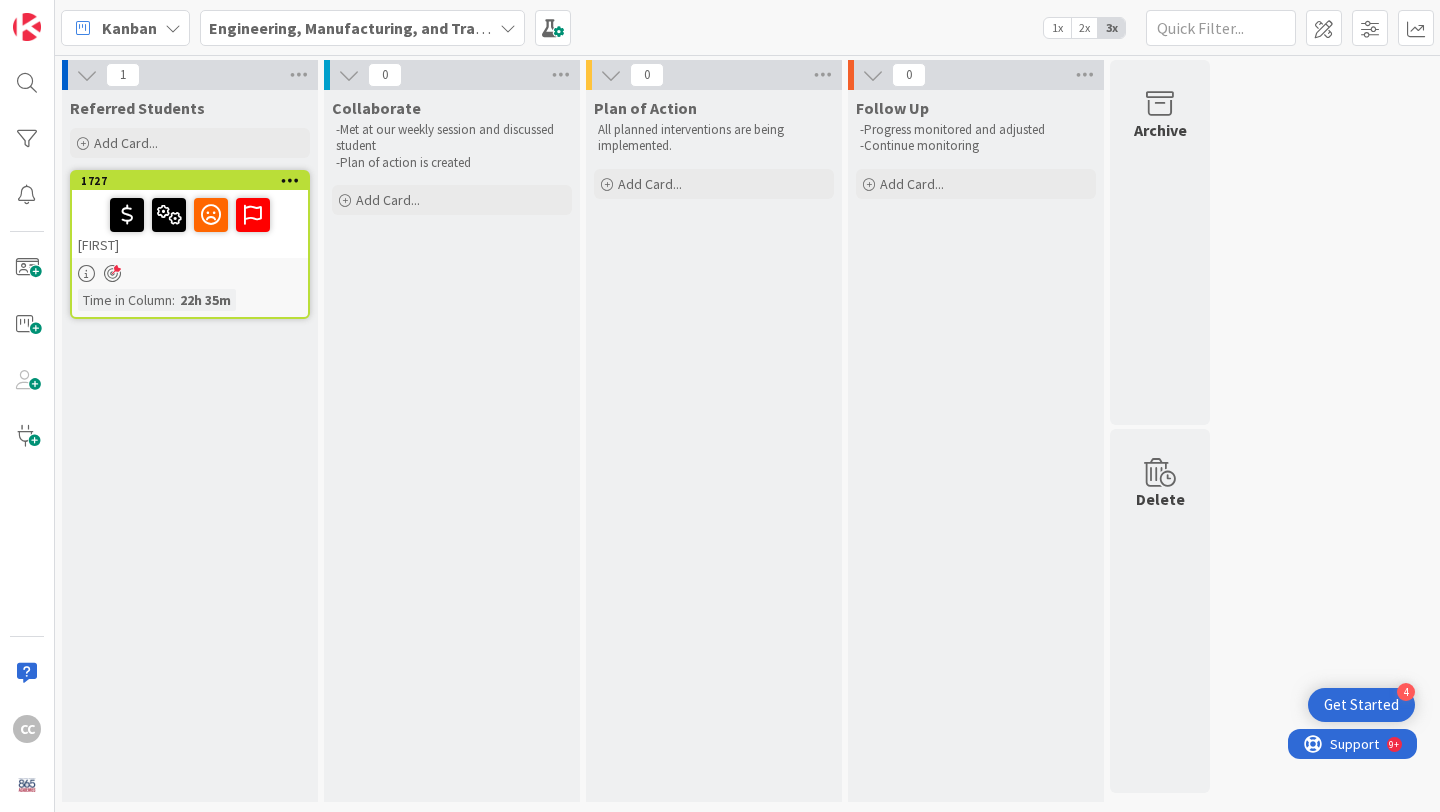 scroll, scrollTop: 0, scrollLeft: 0, axis: both 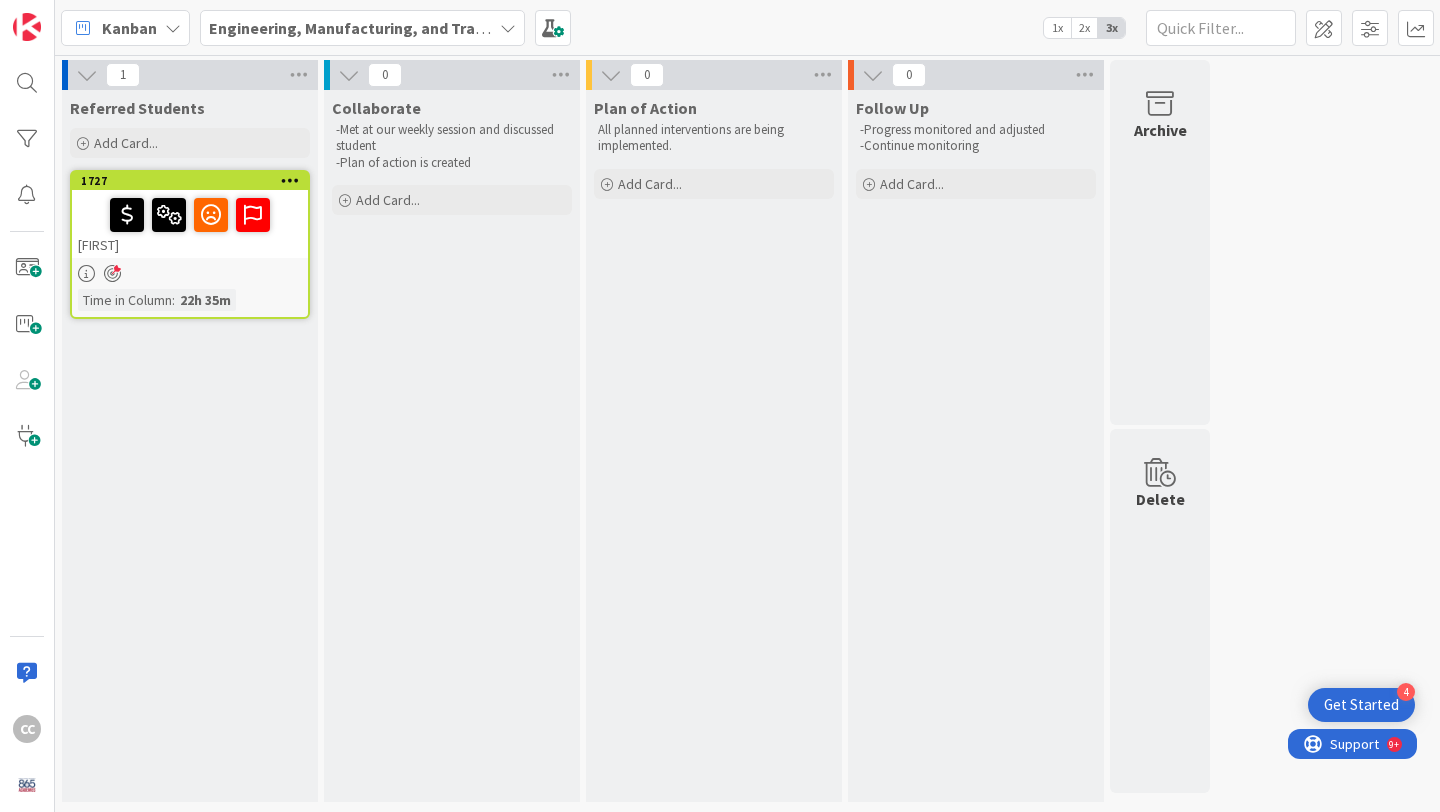 click on "2x" at bounding box center (1084, 28) 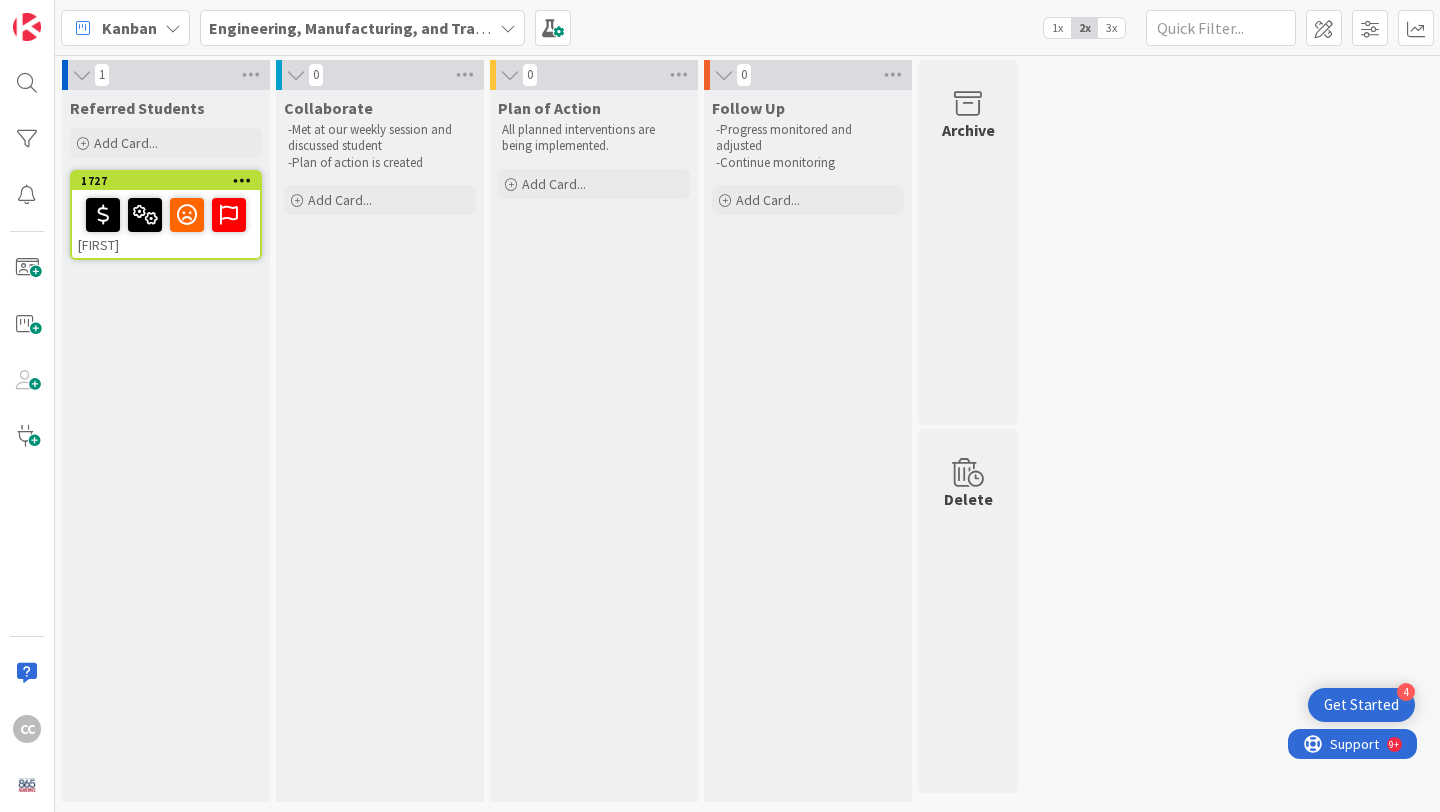 click on "3x" at bounding box center [1111, 28] 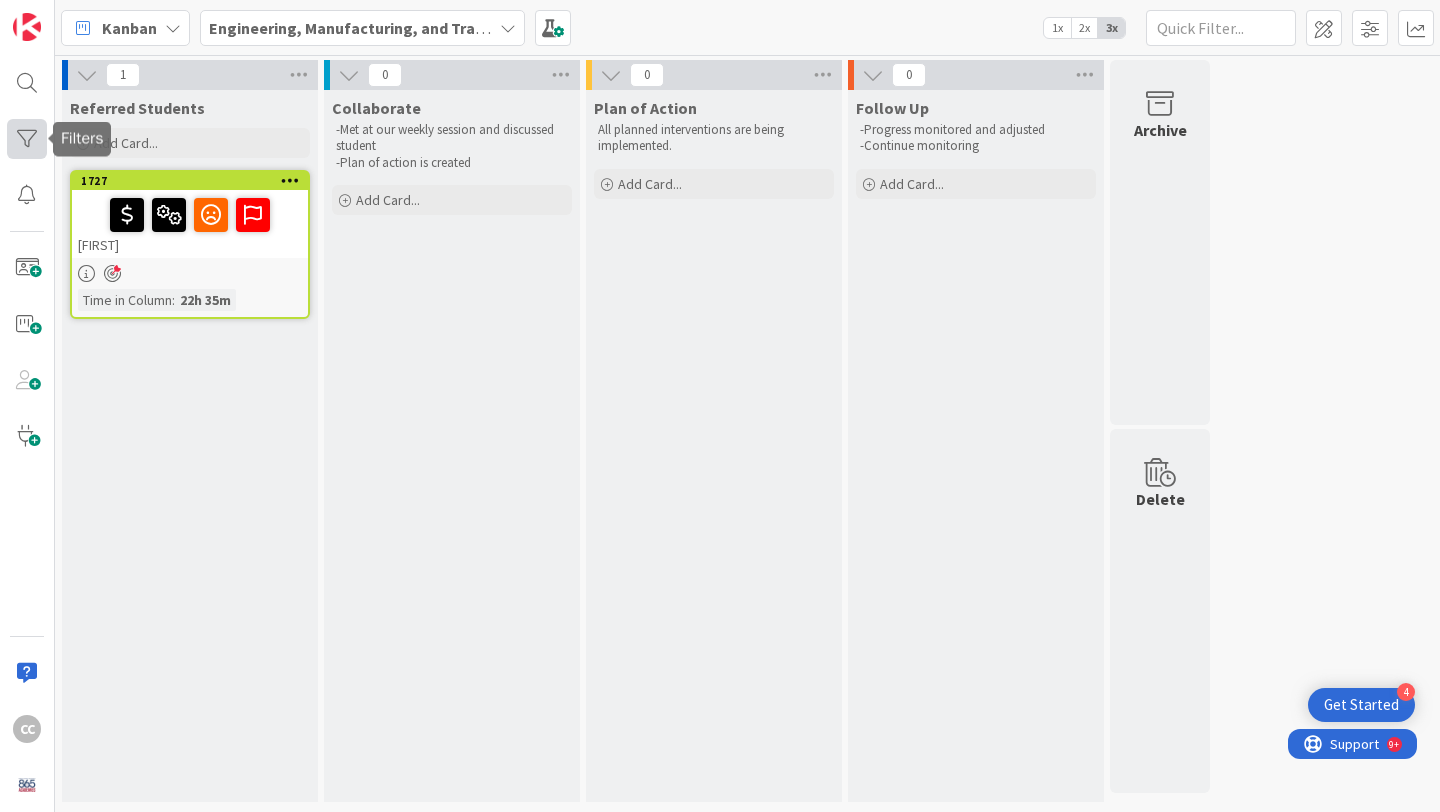 click at bounding box center [27, 139] 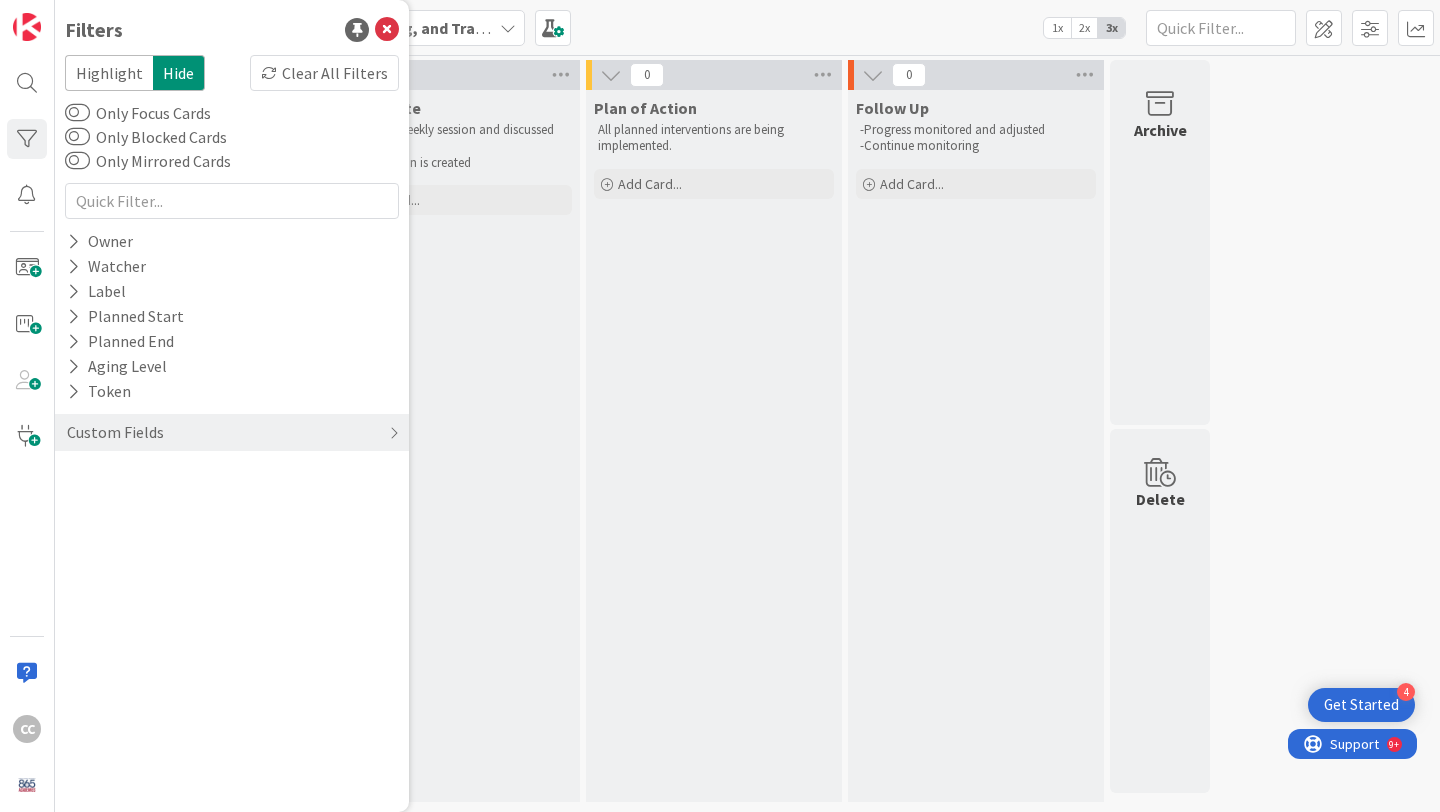 click on "Only Focus Cards" at bounding box center [138, 113] 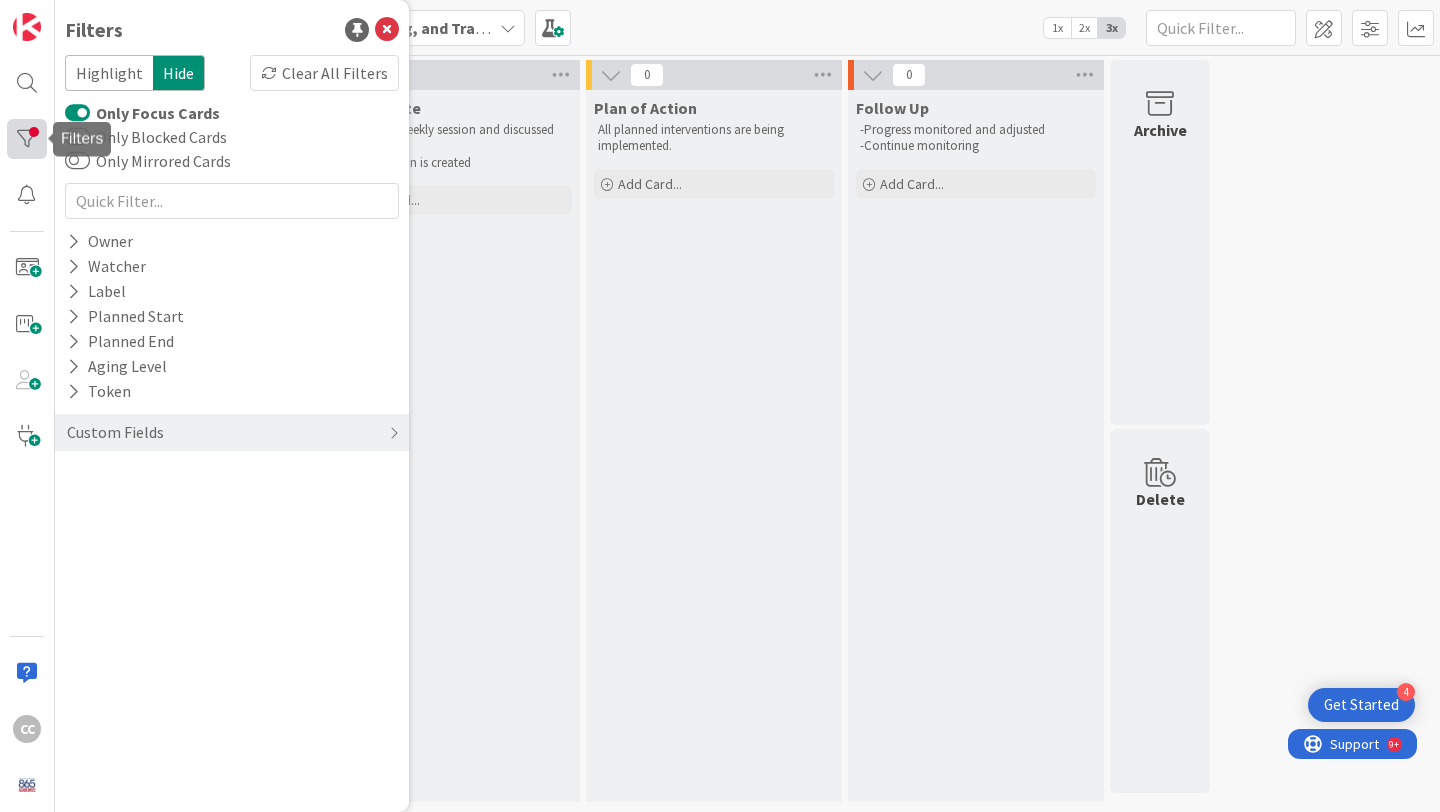 click at bounding box center [27, 139] 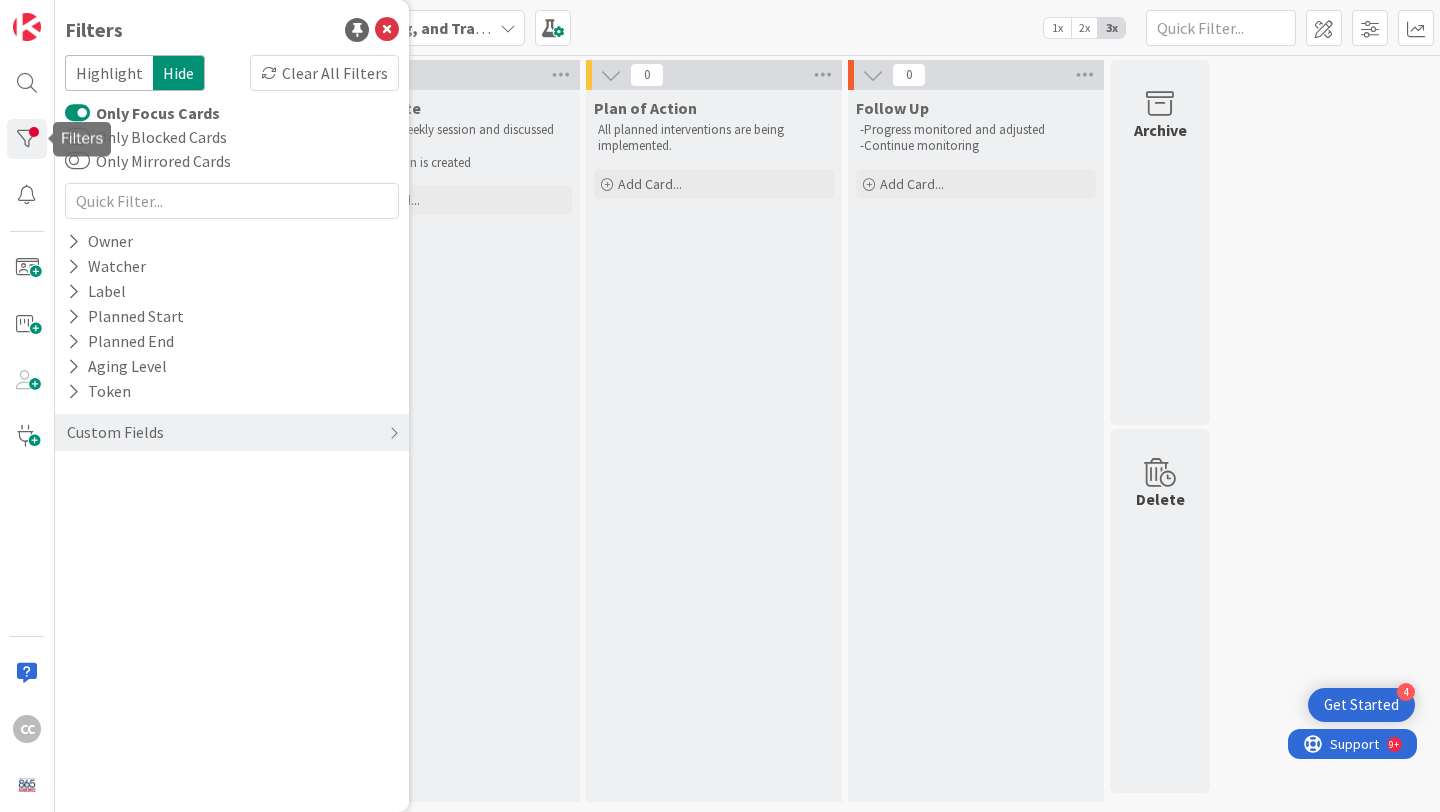 click on "Collaborate -Met at our weekly session and discussed student -Plan of action is created Add Card..." at bounding box center (452, 446) 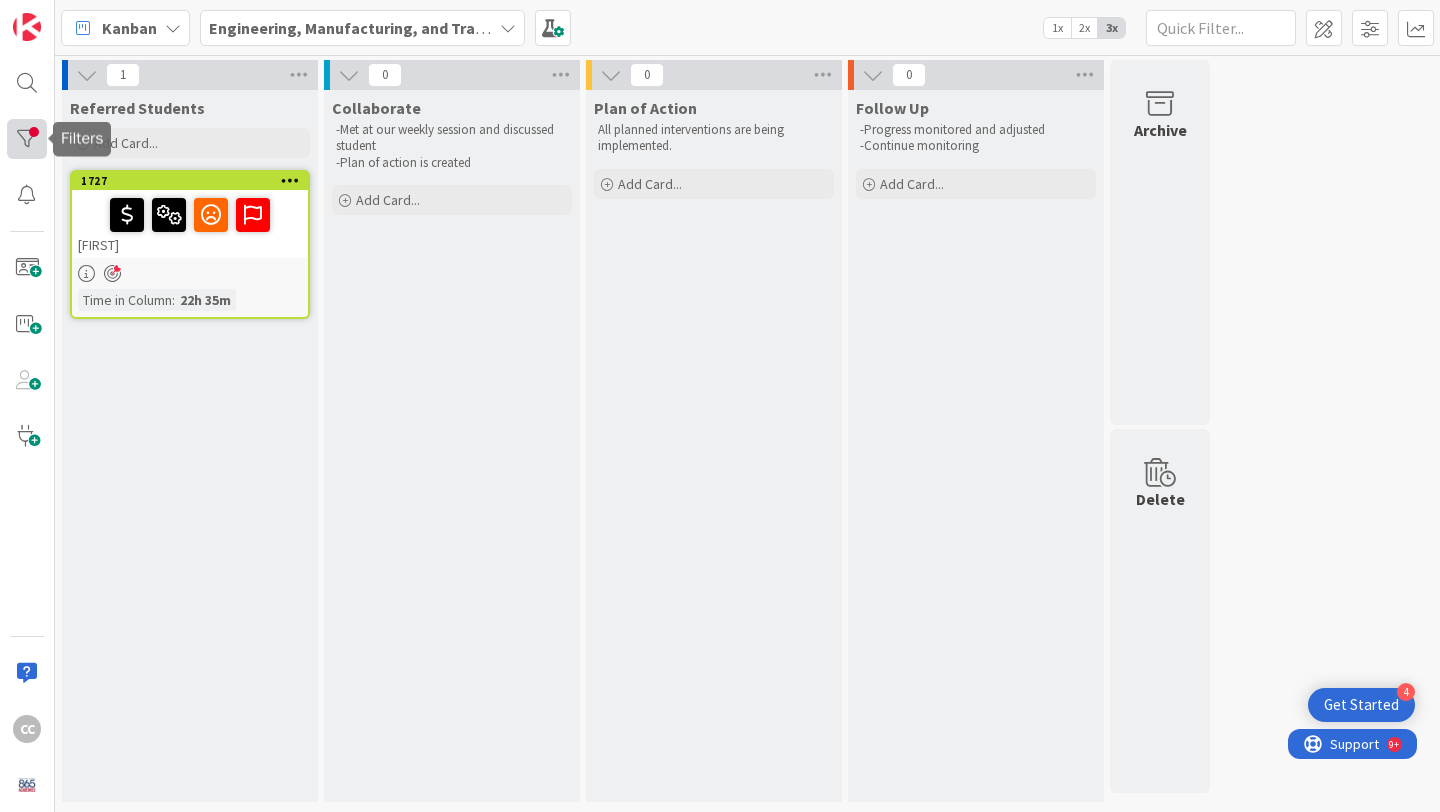 click at bounding box center [27, 139] 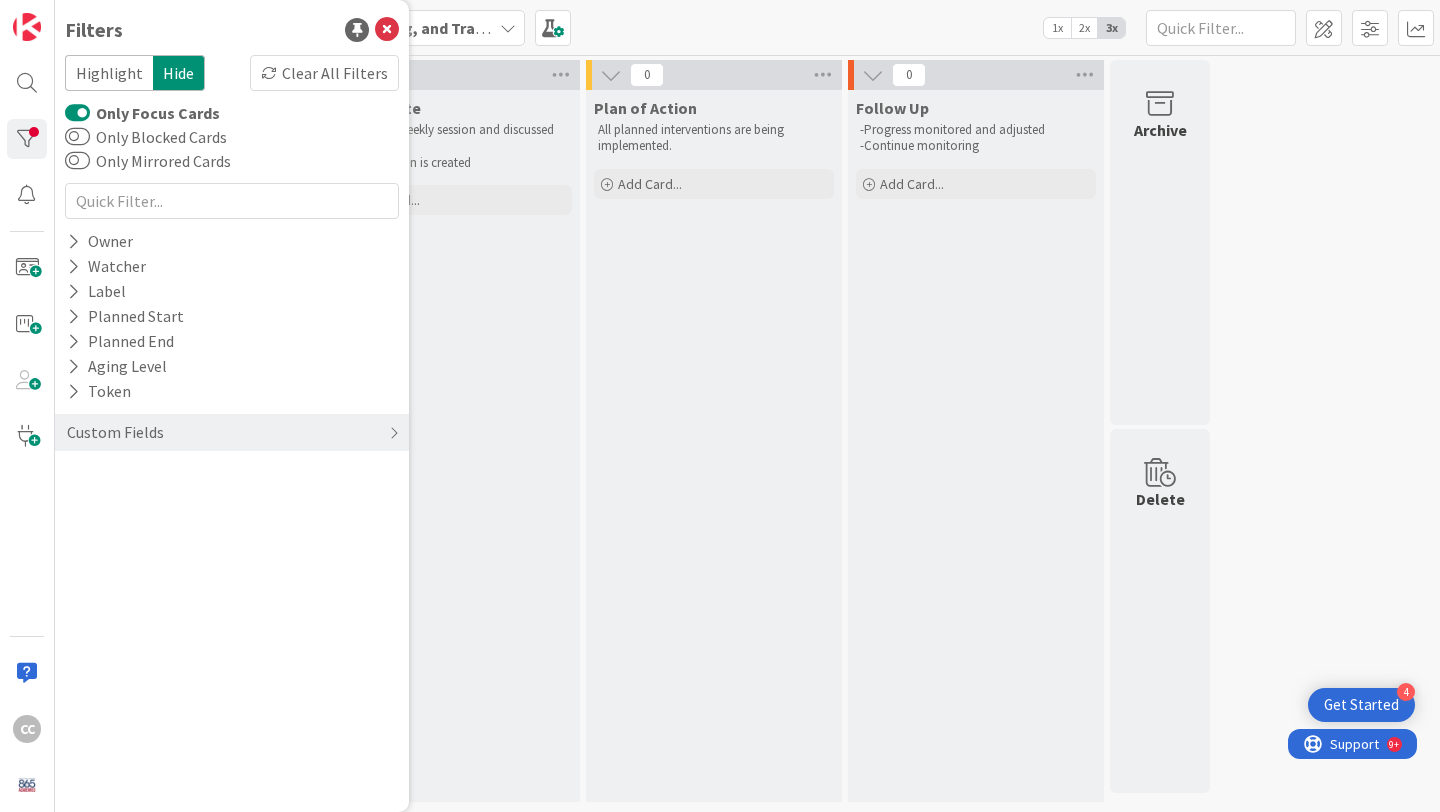 click on "Only Focus Cards" at bounding box center [77, 113] 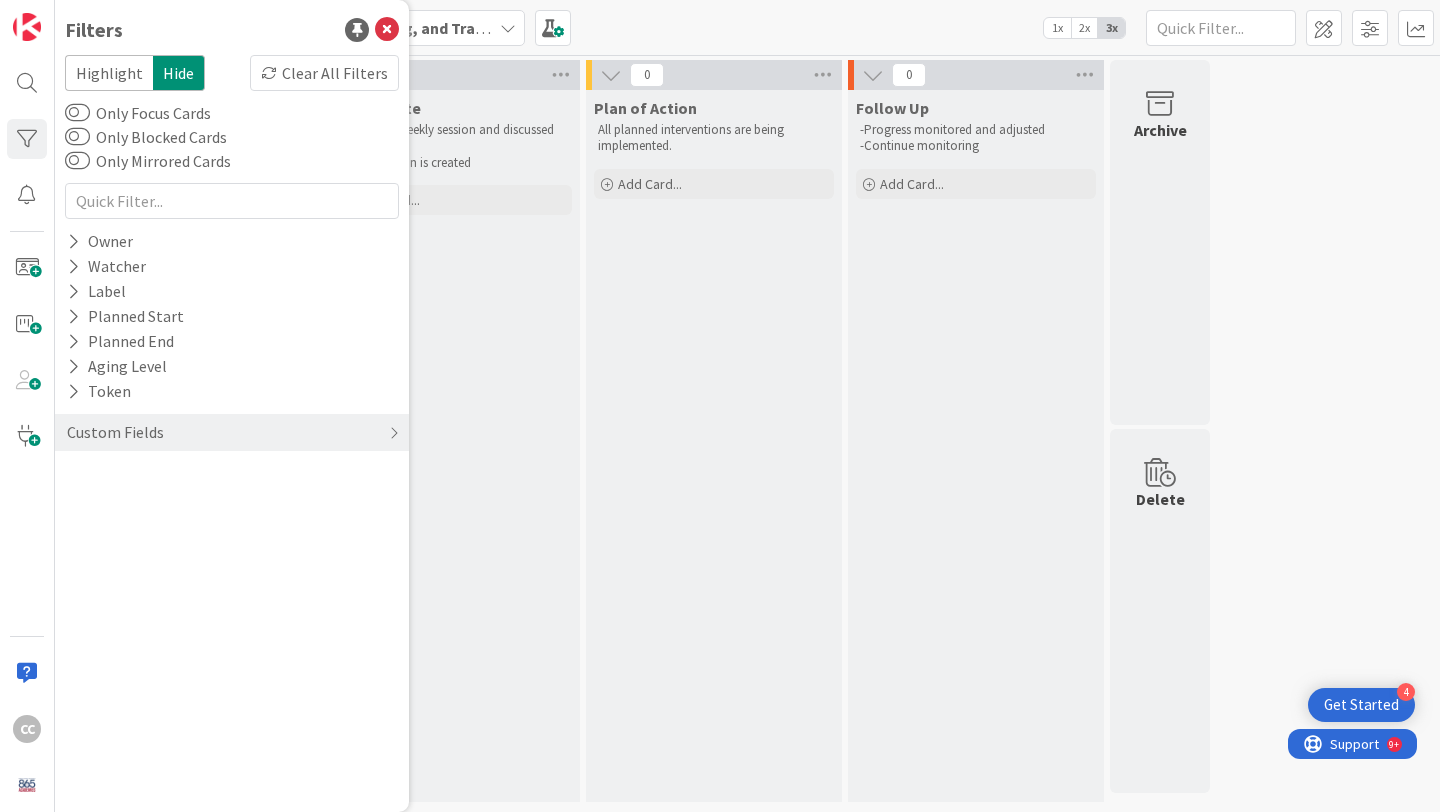 click on "Collaborate -Met at our weekly session and discussed student -Plan of action is created Add Card..." at bounding box center (452, 446) 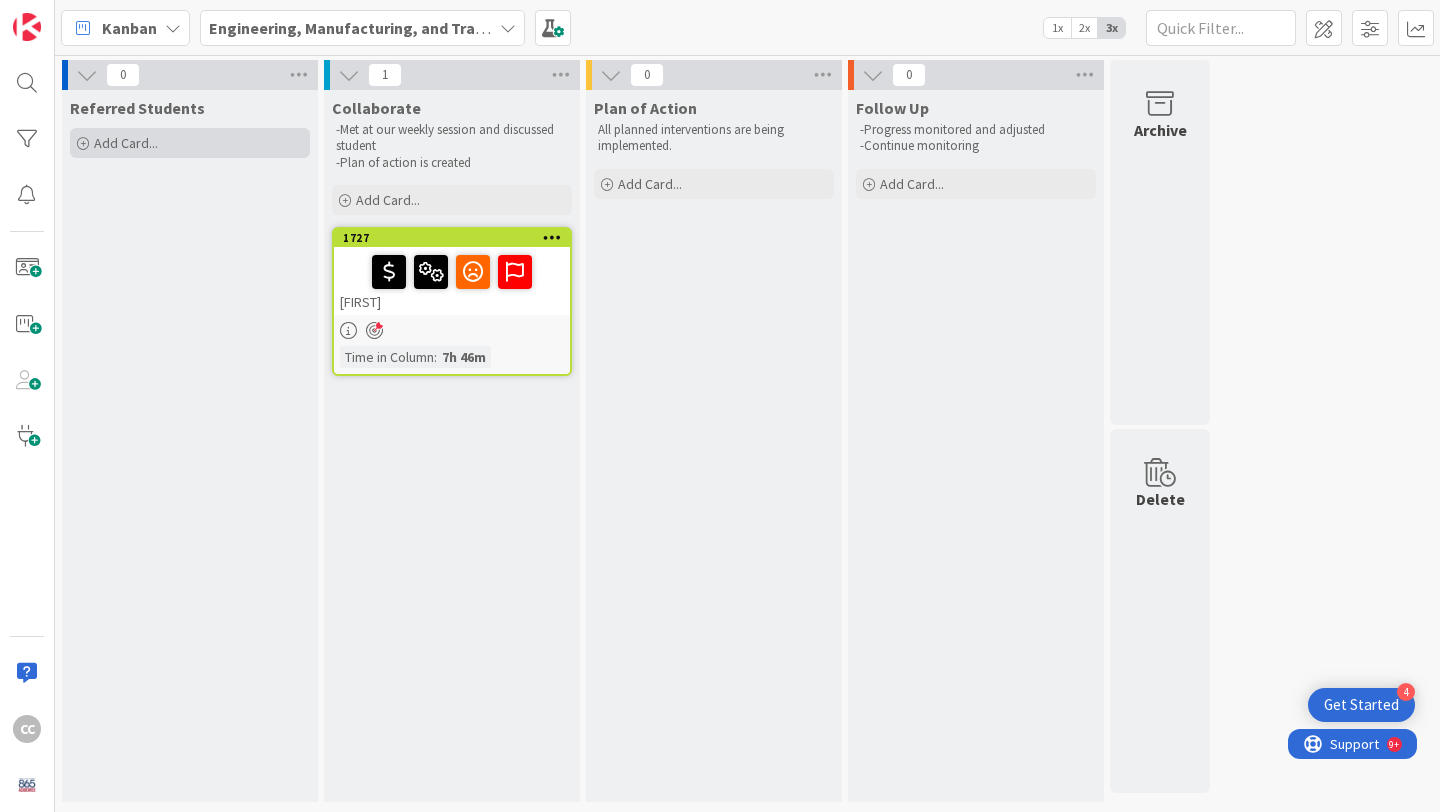 click on "Add Card..." at bounding box center [126, 143] 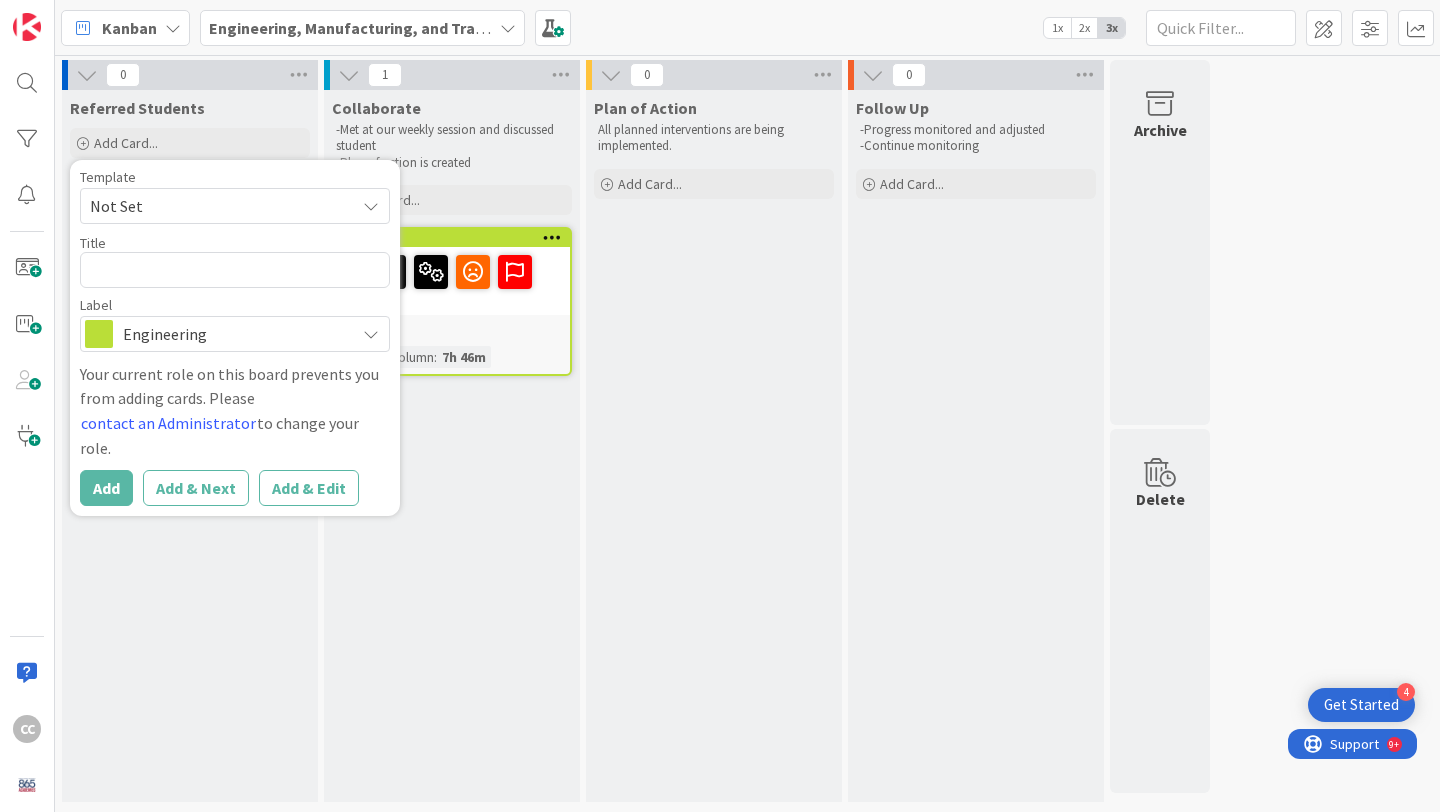 click on "Not Set" at bounding box center [215, 206] 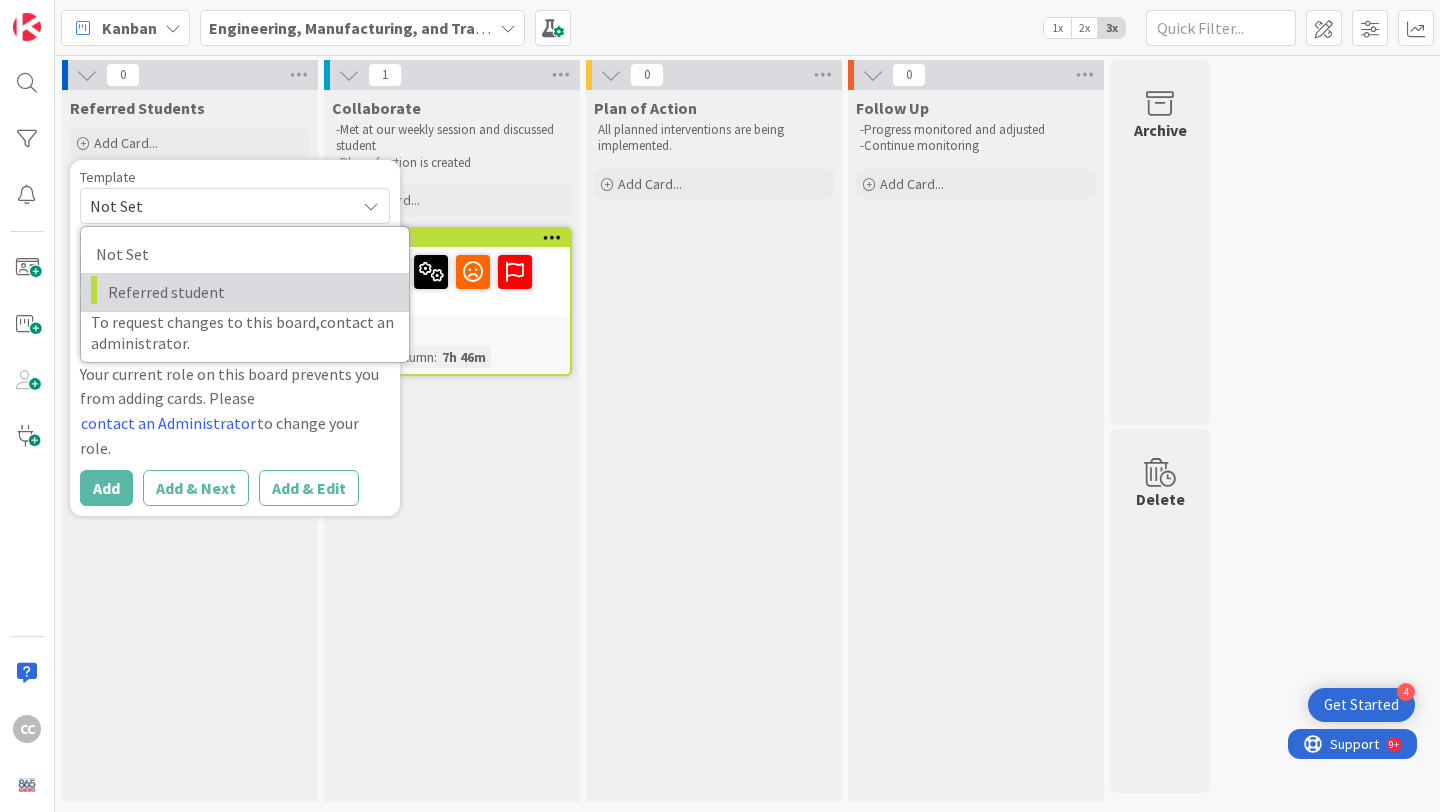 click on "Referred student" at bounding box center (251, 292) 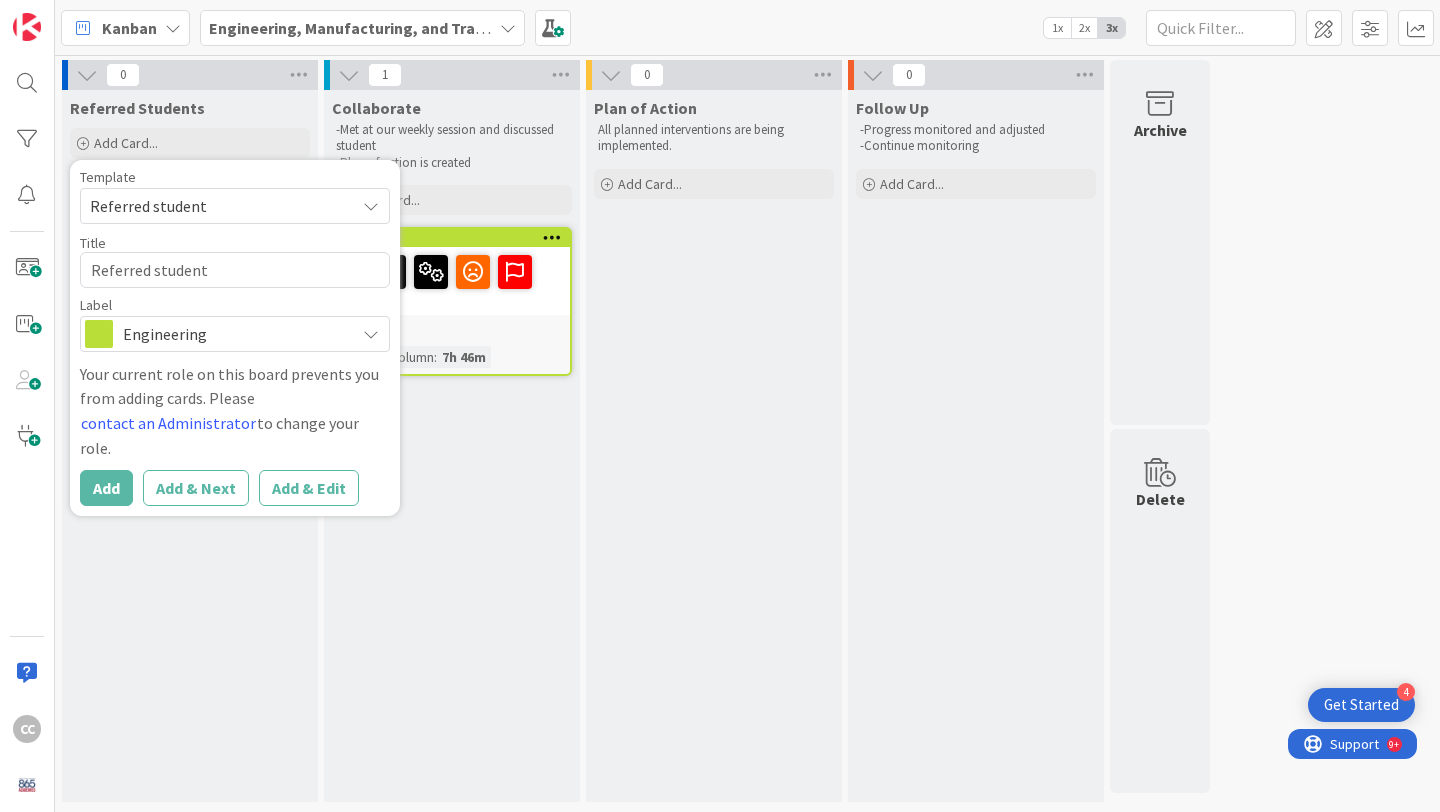 click on "Engineering" at bounding box center [234, 334] 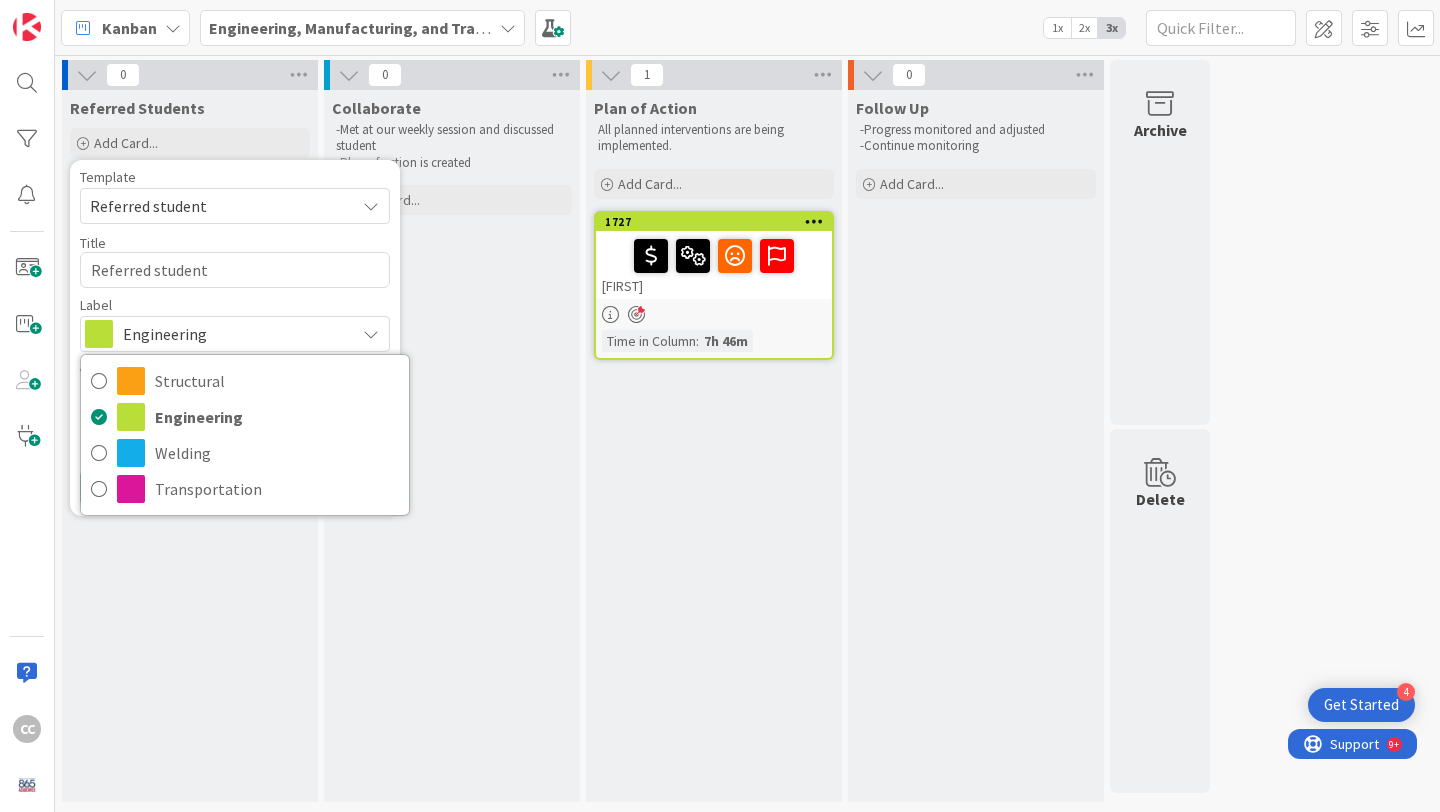 click on "Referred Students Add Card... Template Referred student Not Set Referred student To request changes to this board,  contact an administrator . Title 16 / 128 Referred student Label Engineering Structural Engineering Welding Transportation Your current role on this board prevents you from adding cards. Please  contact an Administrator  to change your role. Add Add & Next Add & Edit" at bounding box center (190, 446) 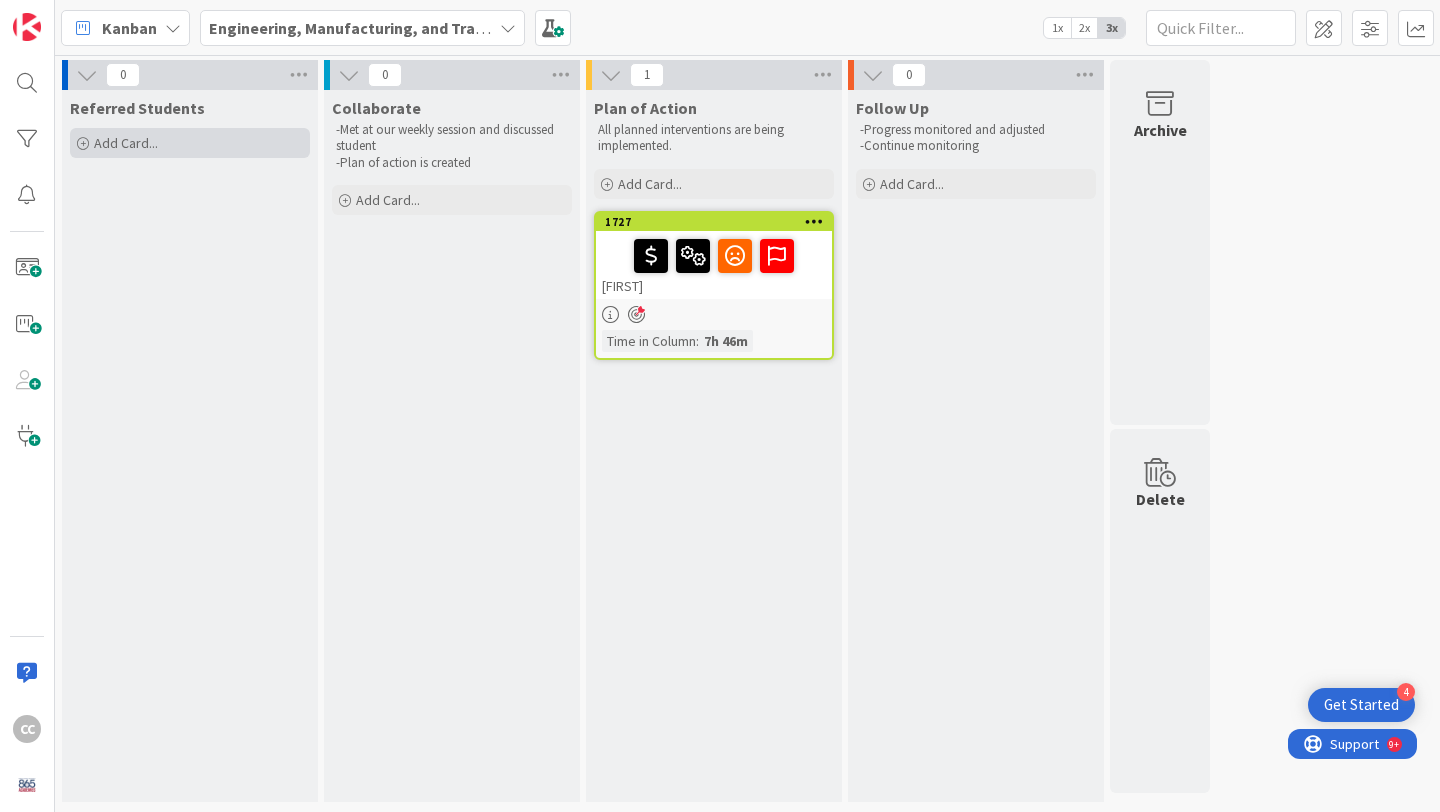 click on "Add Card..." at bounding box center [190, 143] 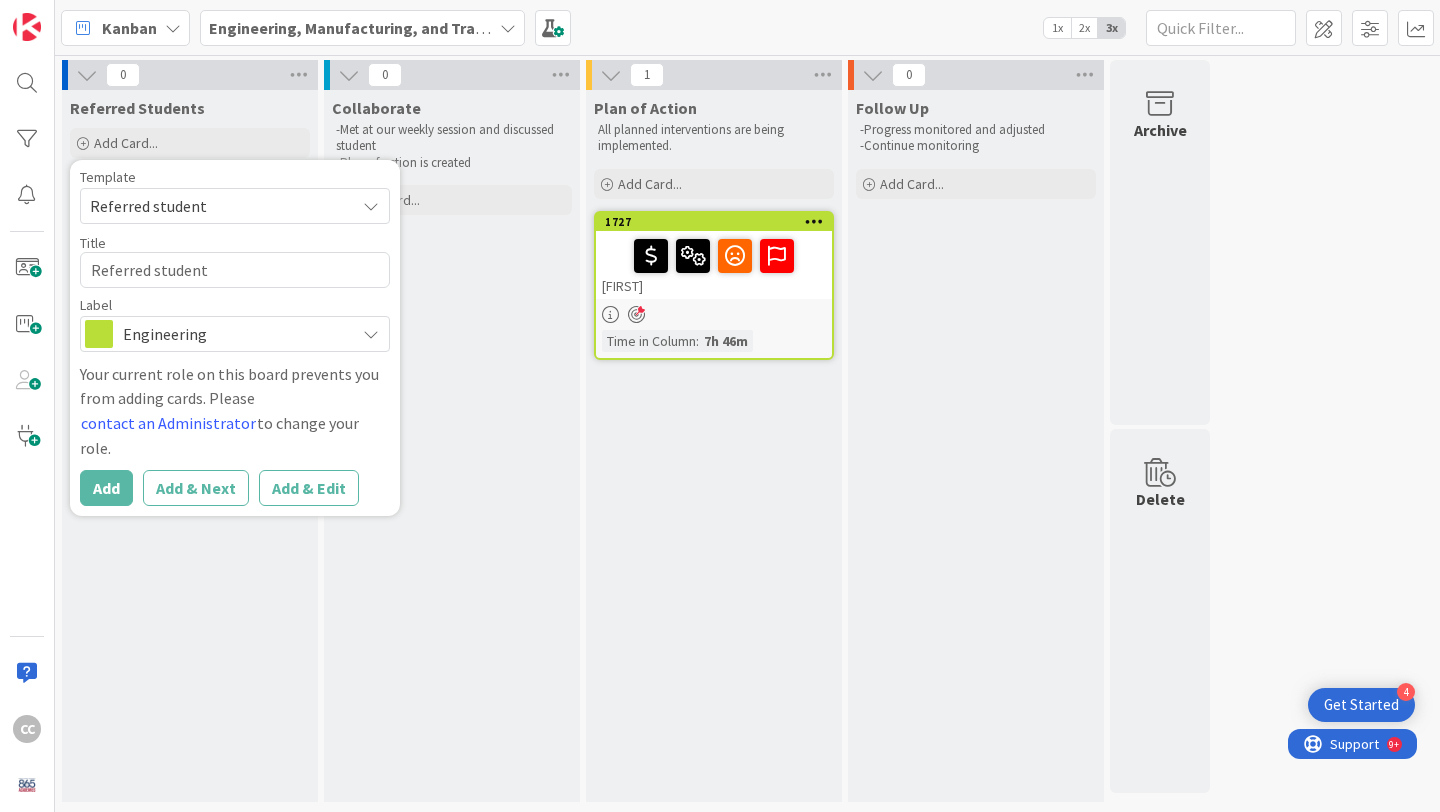 click on "Referred Students Add Card... Template Referred student Not Set Referred student To request changes to this board,  contact an administrator . Title 16 / 128 Referred student Label Engineering Structural Engineering Welding Transportation Your current role on this board prevents you from adding cards. Please  contact an Administrator  to change your role. Add Add & Next Add & Edit" at bounding box center [190, 446] 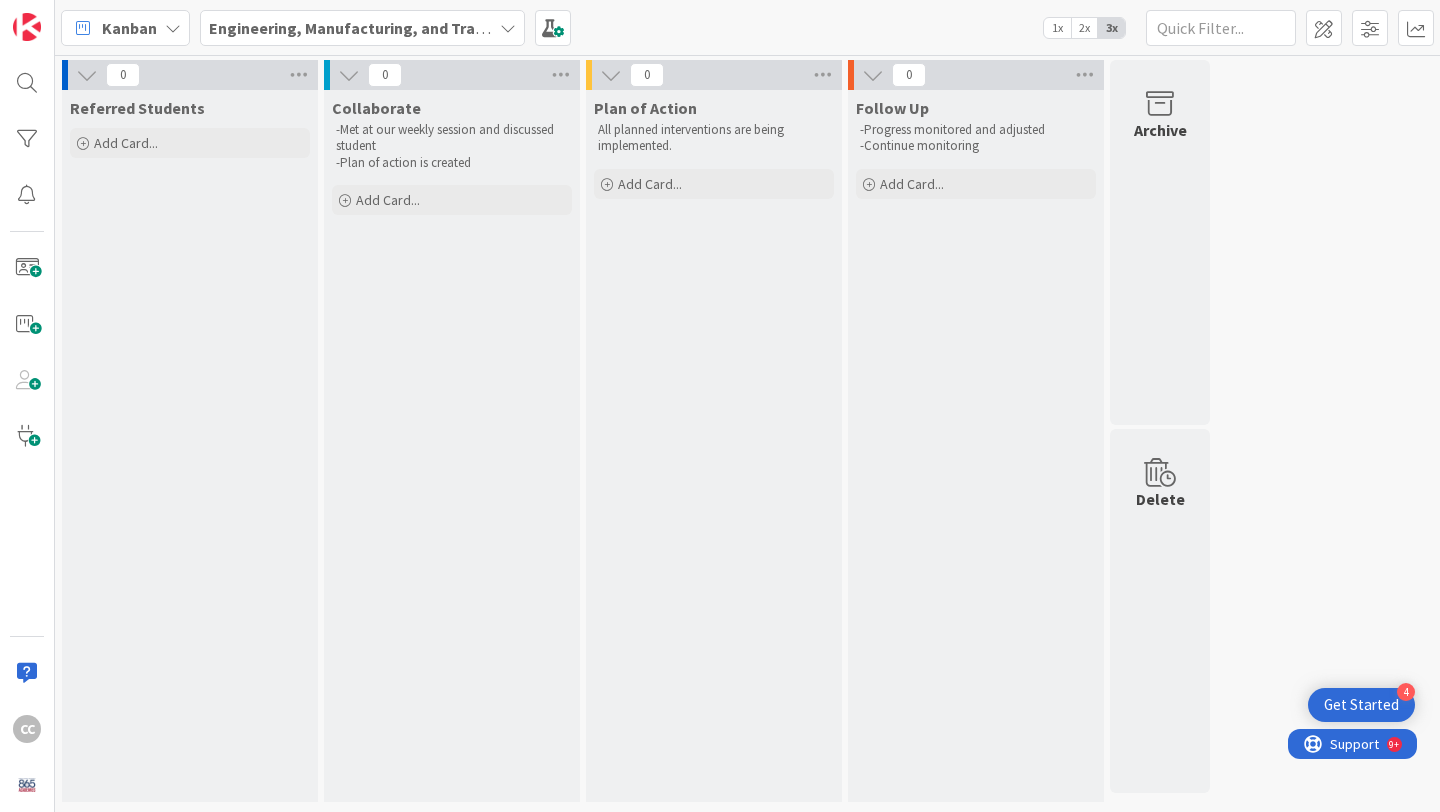 click on "Engineering, Manufacturing, and Transportation" at bounding box center [386, 28] 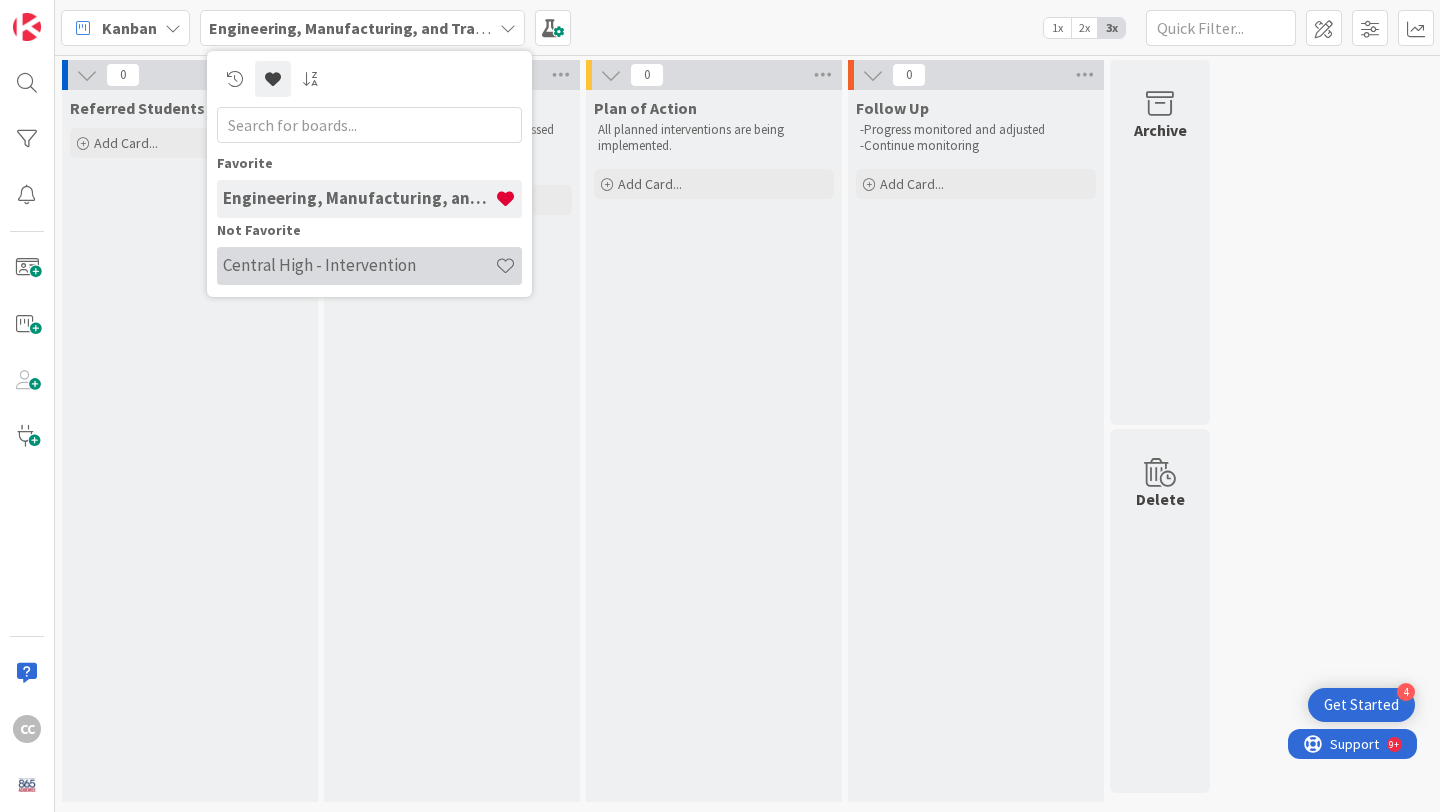click on "Central High - Intervention" at bounding box center [359, 265] 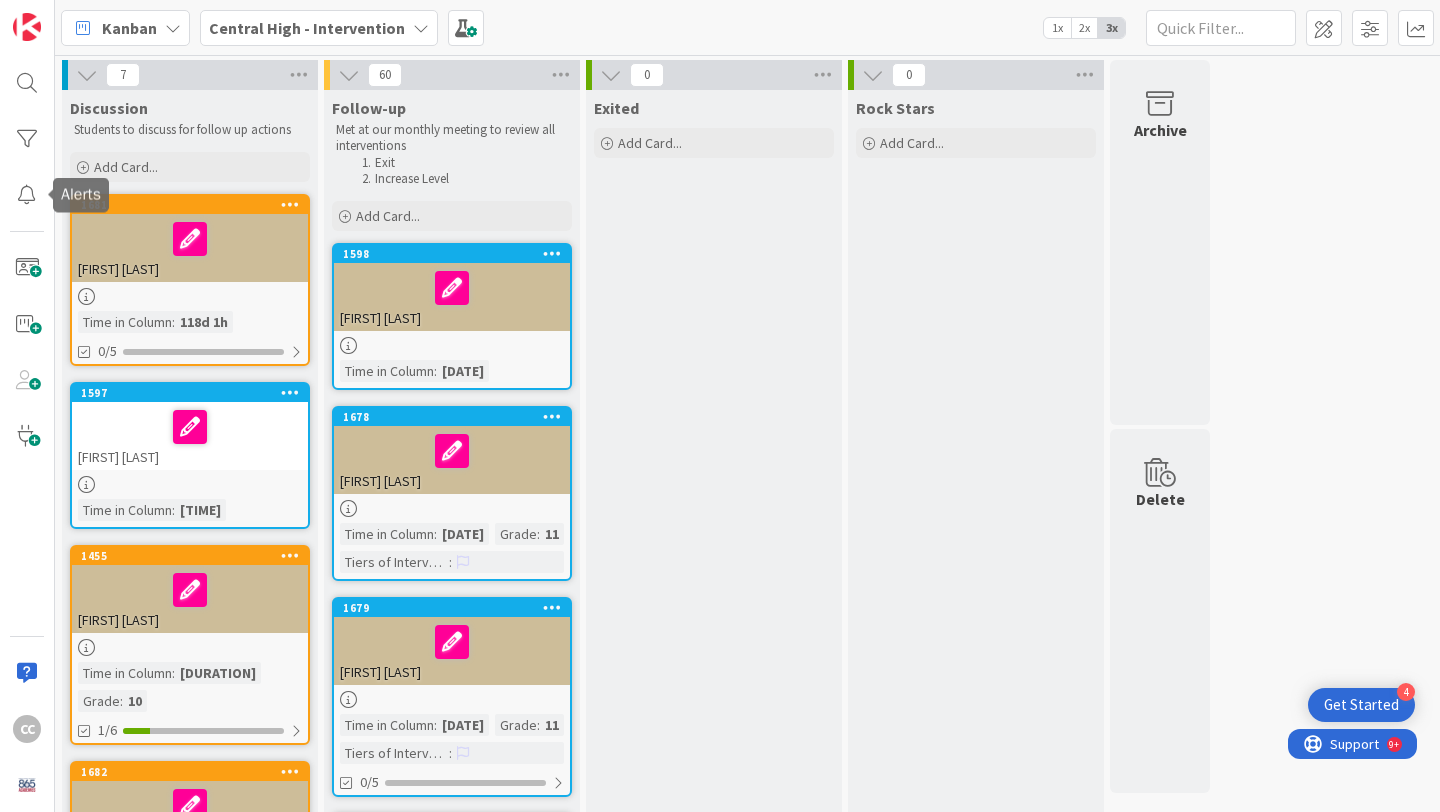 scroll, scrollTop: 0, scrollLeft: 0, axis: both 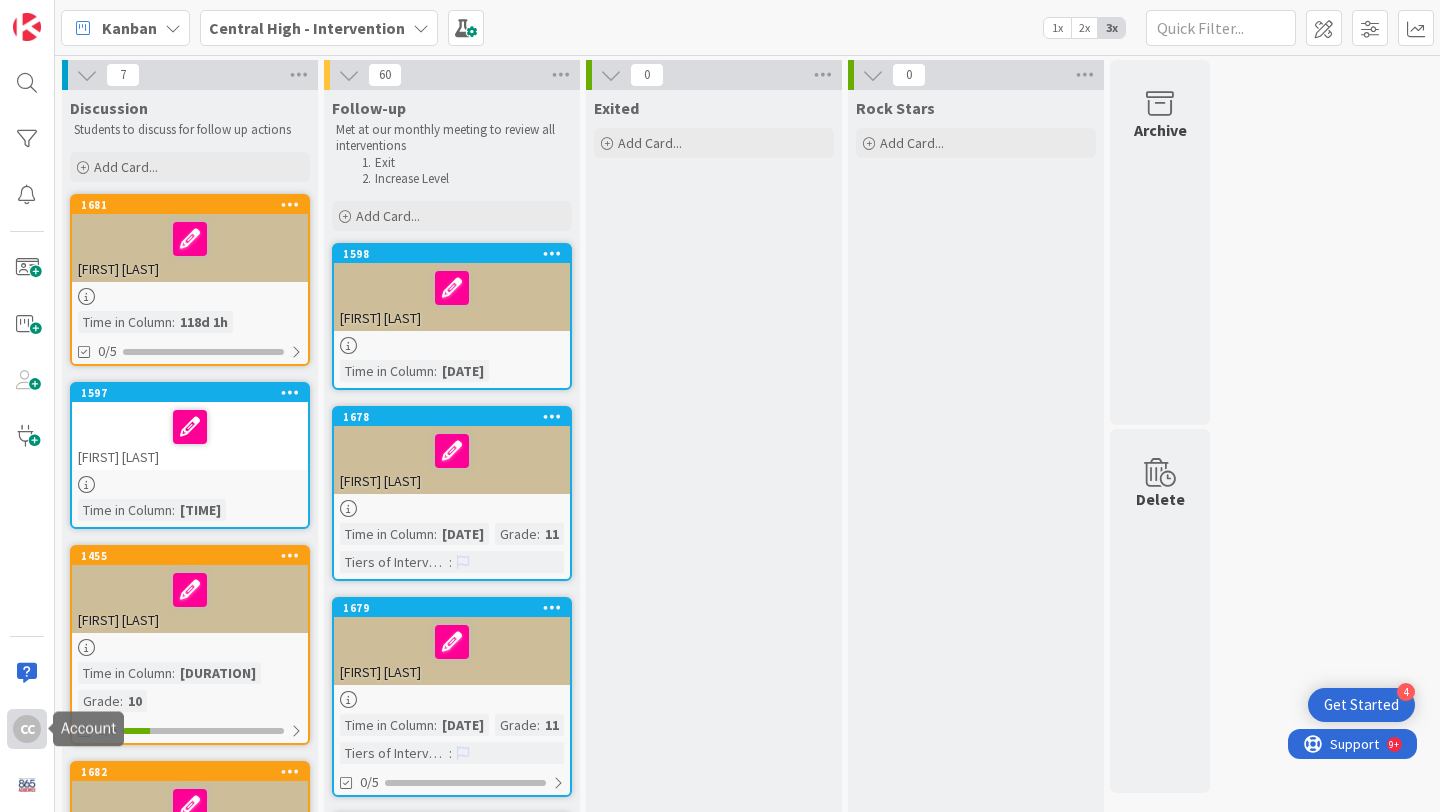 click on "CC" at bounding box center (27, 729) 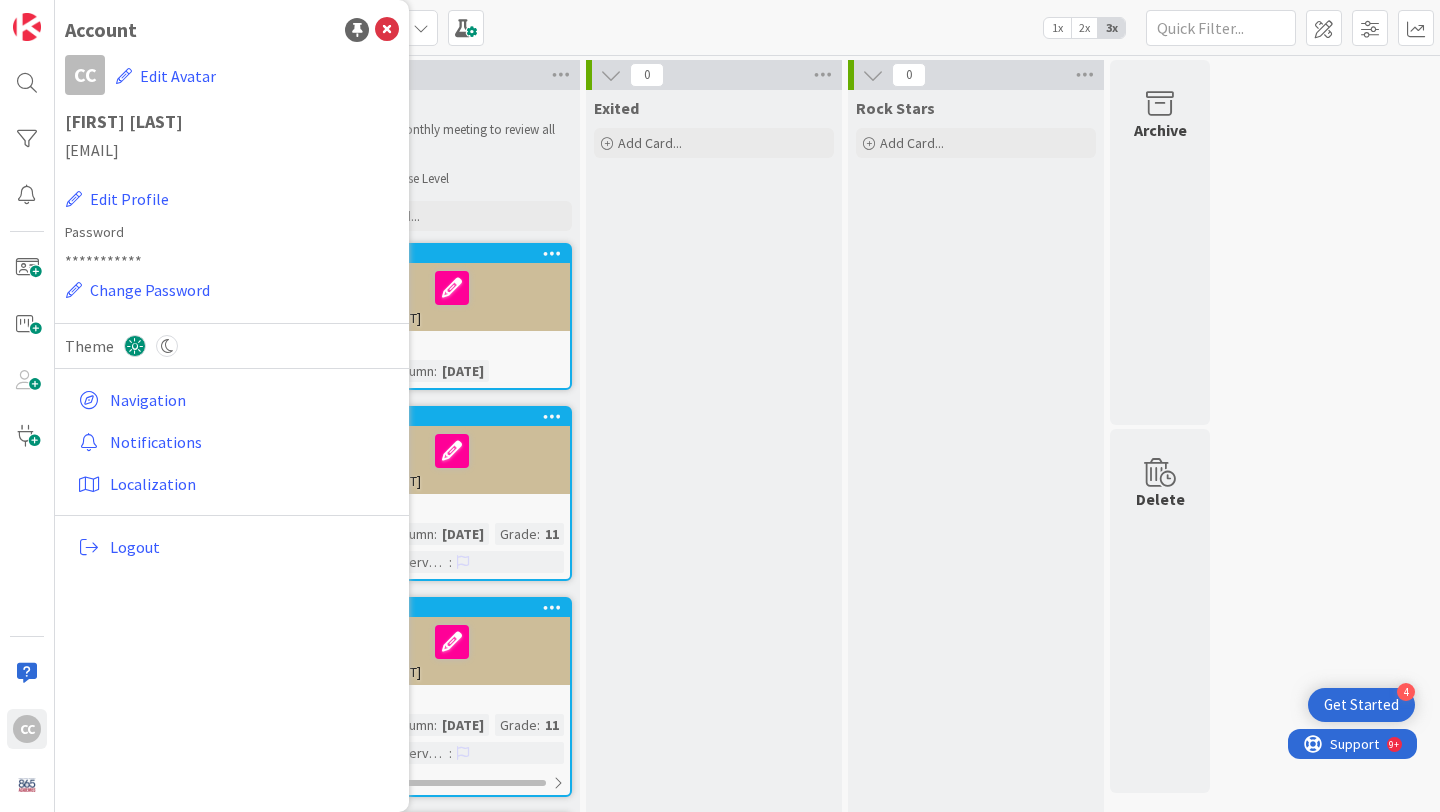 click on "Kanban Central High - Intervention 1x 2x 3x" at bounding box center (747, 27) 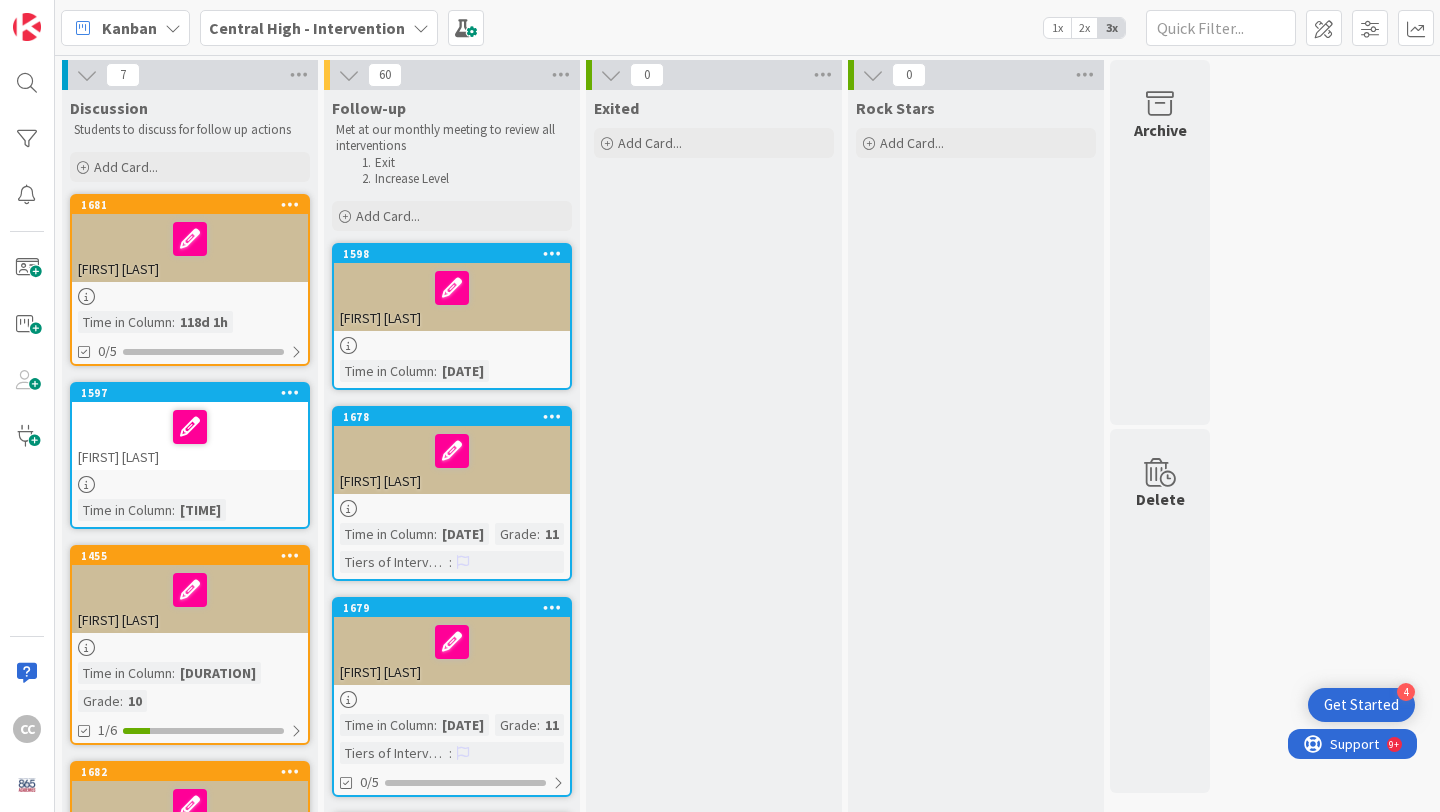 click on "Kanban Central High - Intervention 1x 2x 3x" at bounding box center [747, 27] 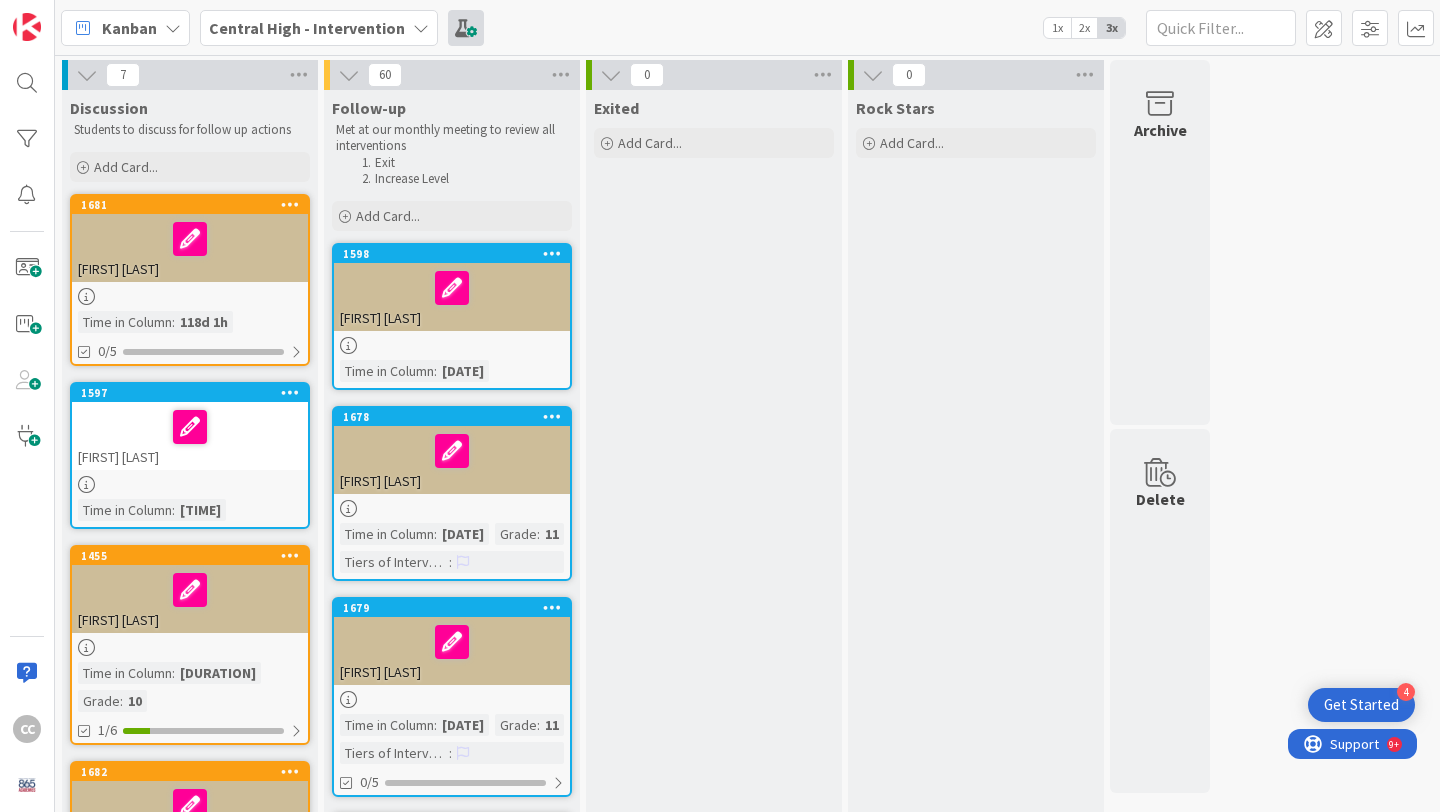 click at bounding box center [466, 28] 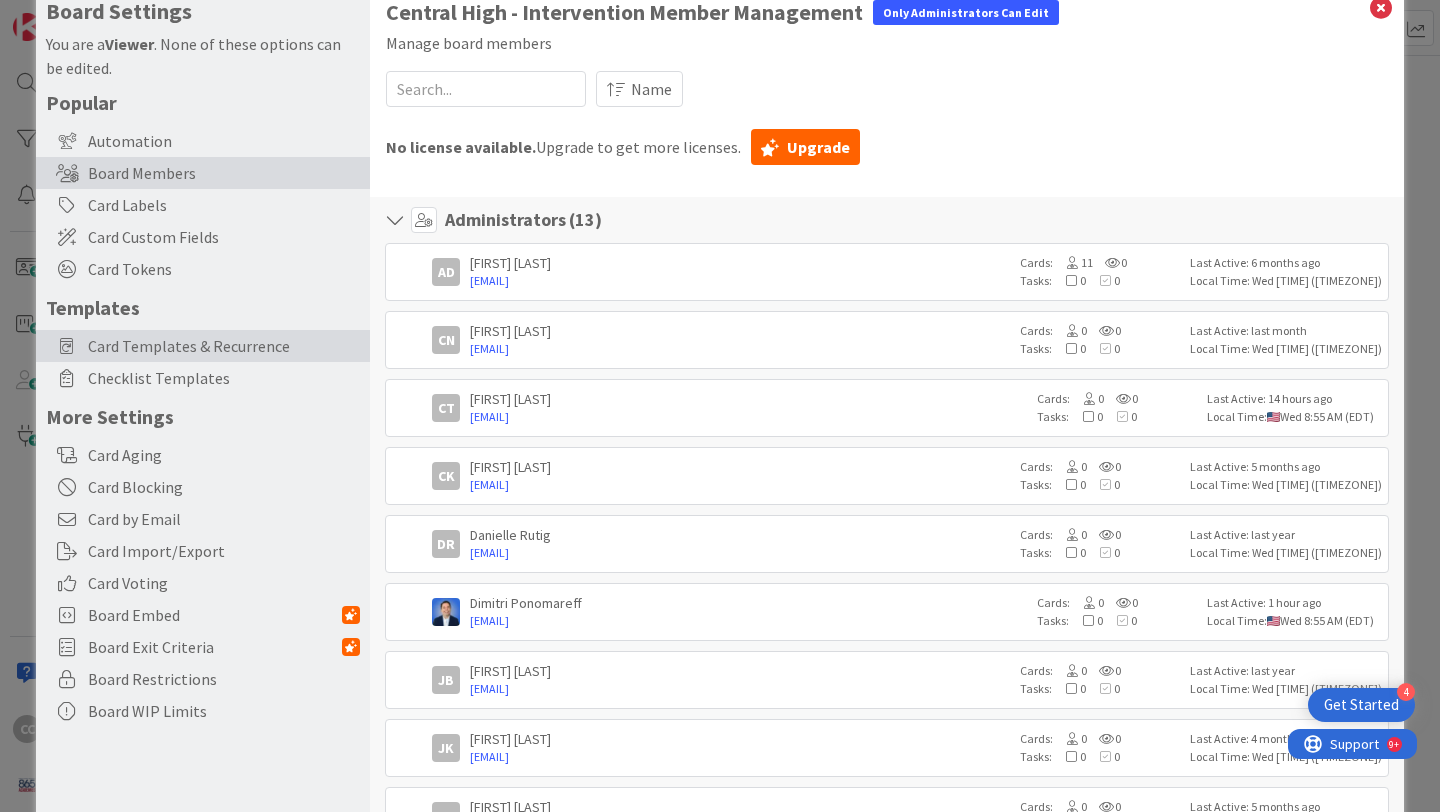 scroll, scrollTop: 49, scrollLeft: 0, axis: vertical 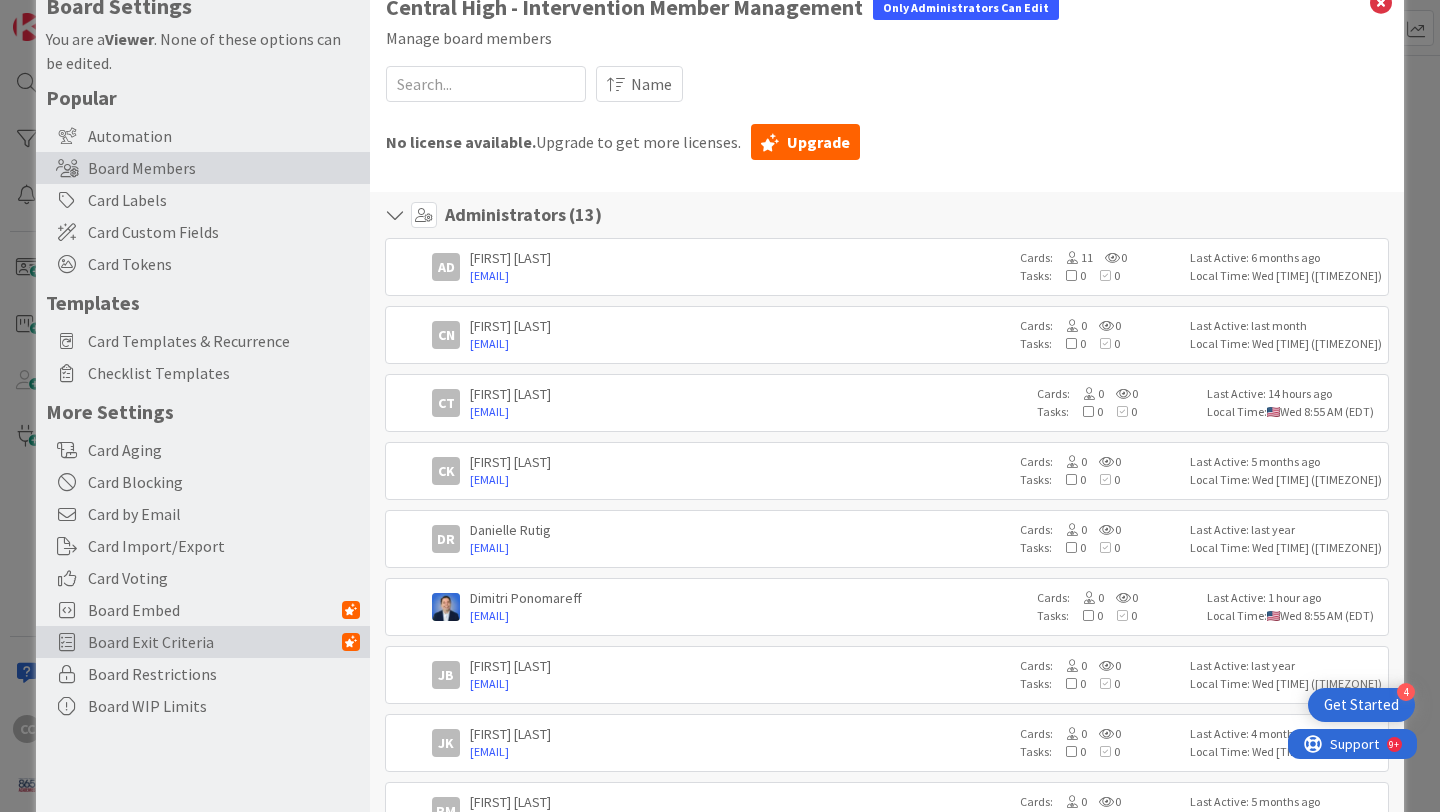 click on "Board Exit Criteria" at bounding box center [215, 642] 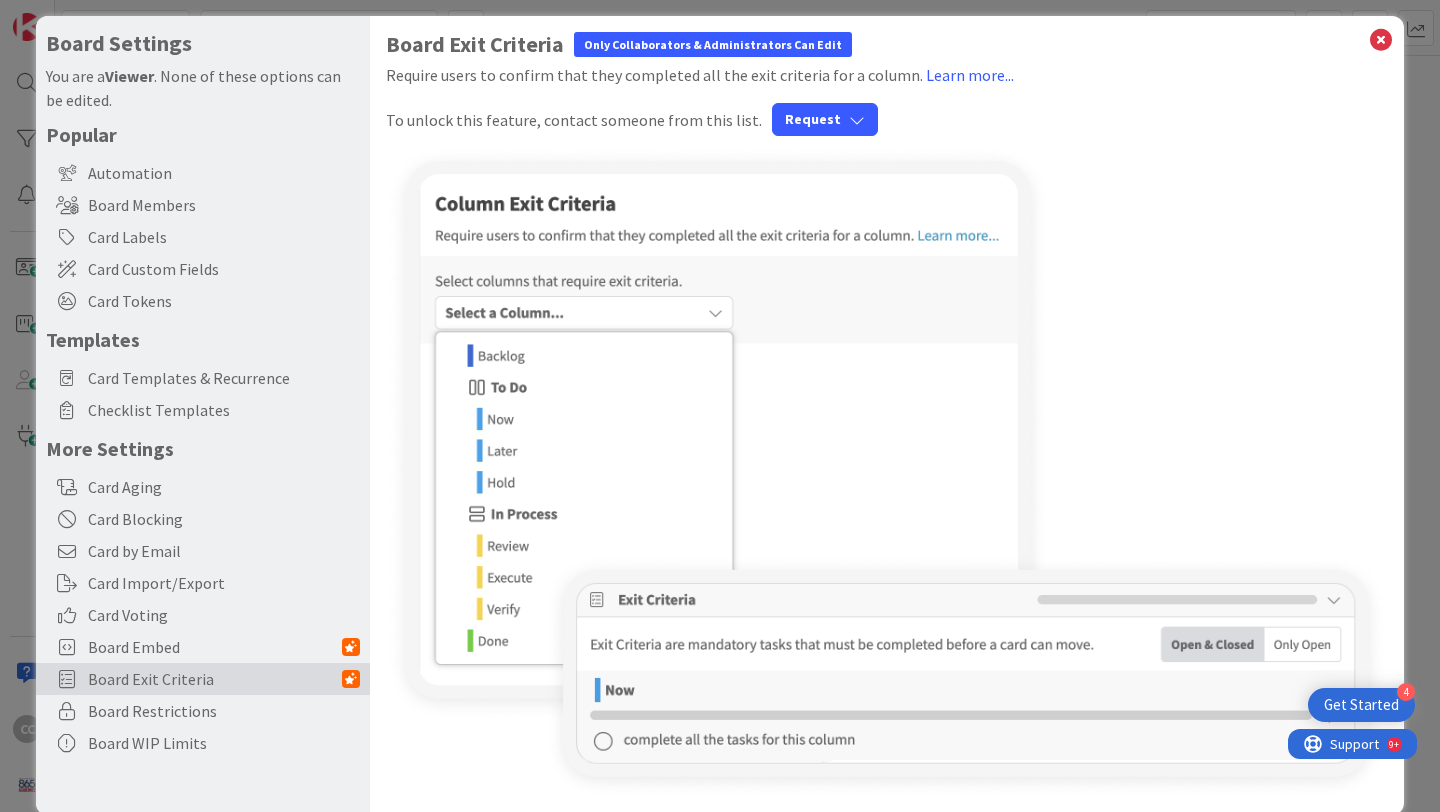 scroll, scrollTop: 43, scrollLeft: 0, axis: vertical 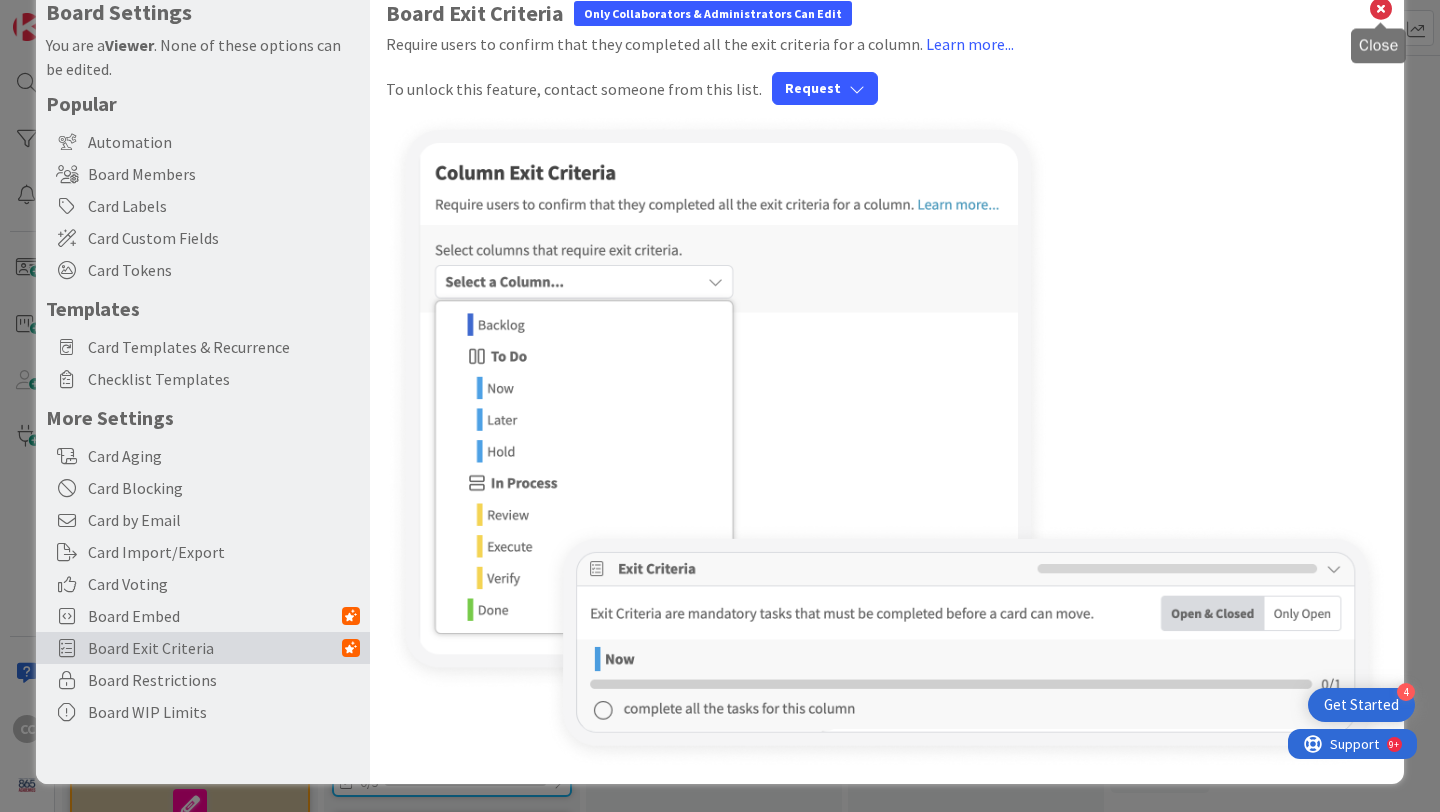 click at bounding box center (1381, 9) 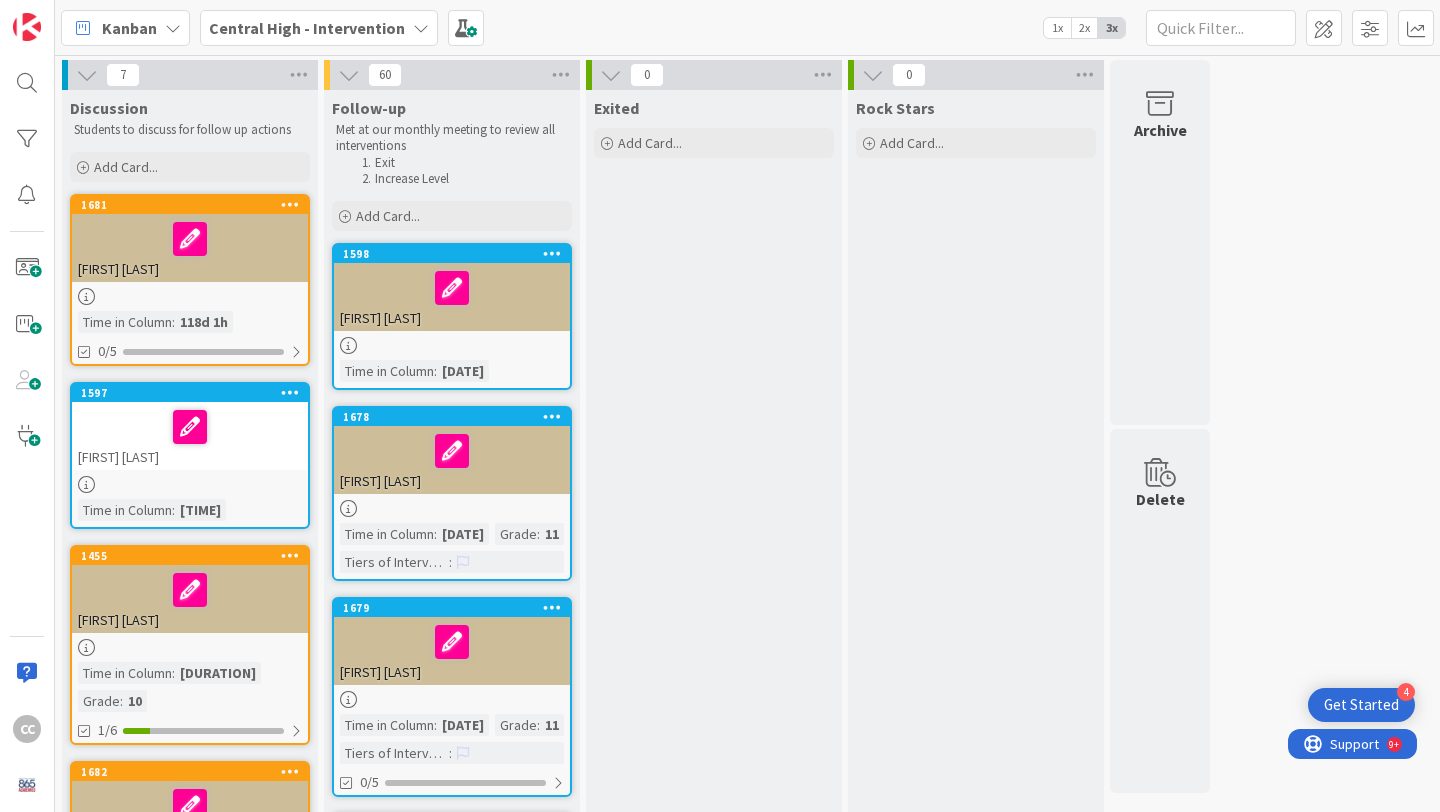 click on "Central High - Intervention" at bounding box center [307, 28] 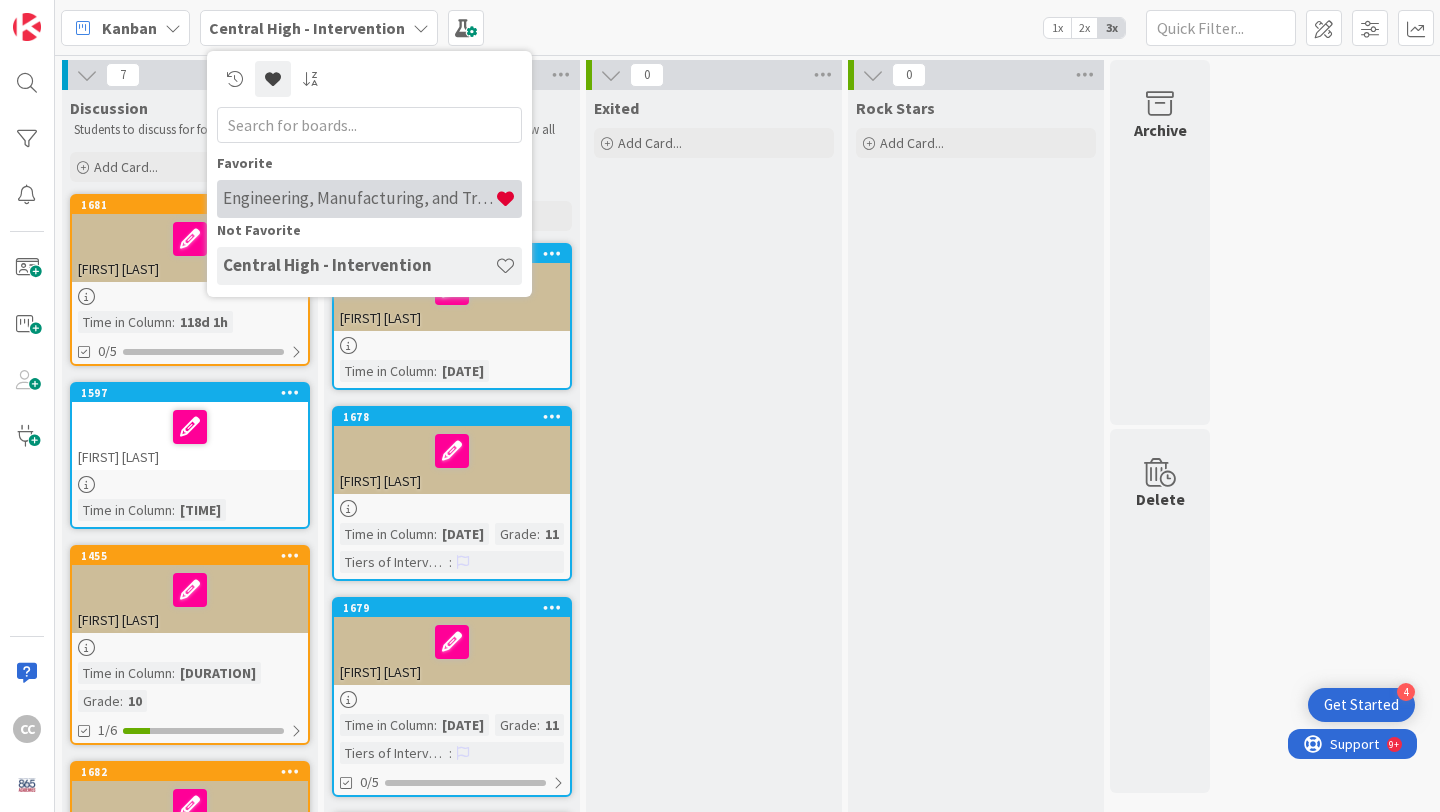 click on "Engineering, Manufacturing, and Transportation" at bounding box center (369, 199) 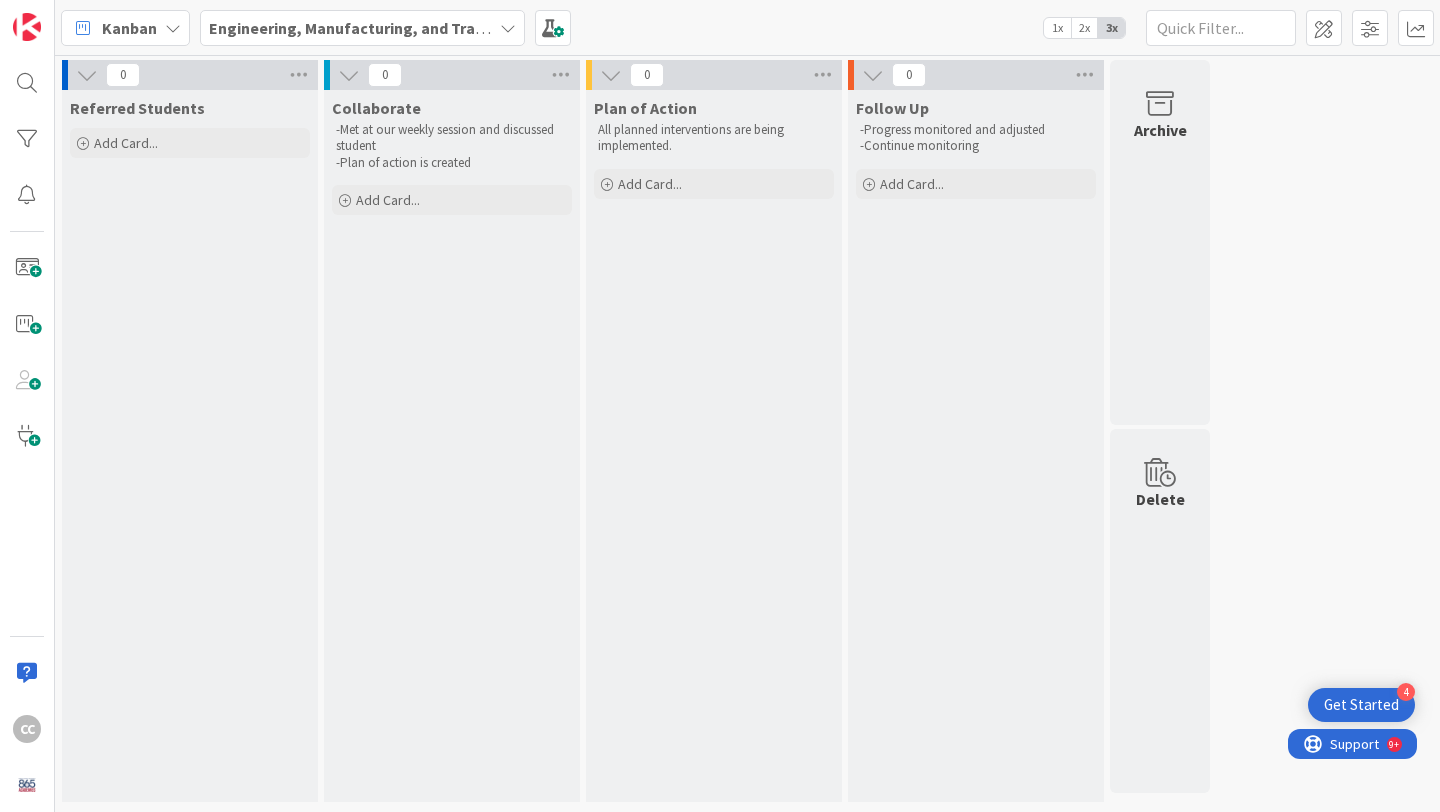 scroll, scrollTop: 0, scrollLeft: 0, axis: both 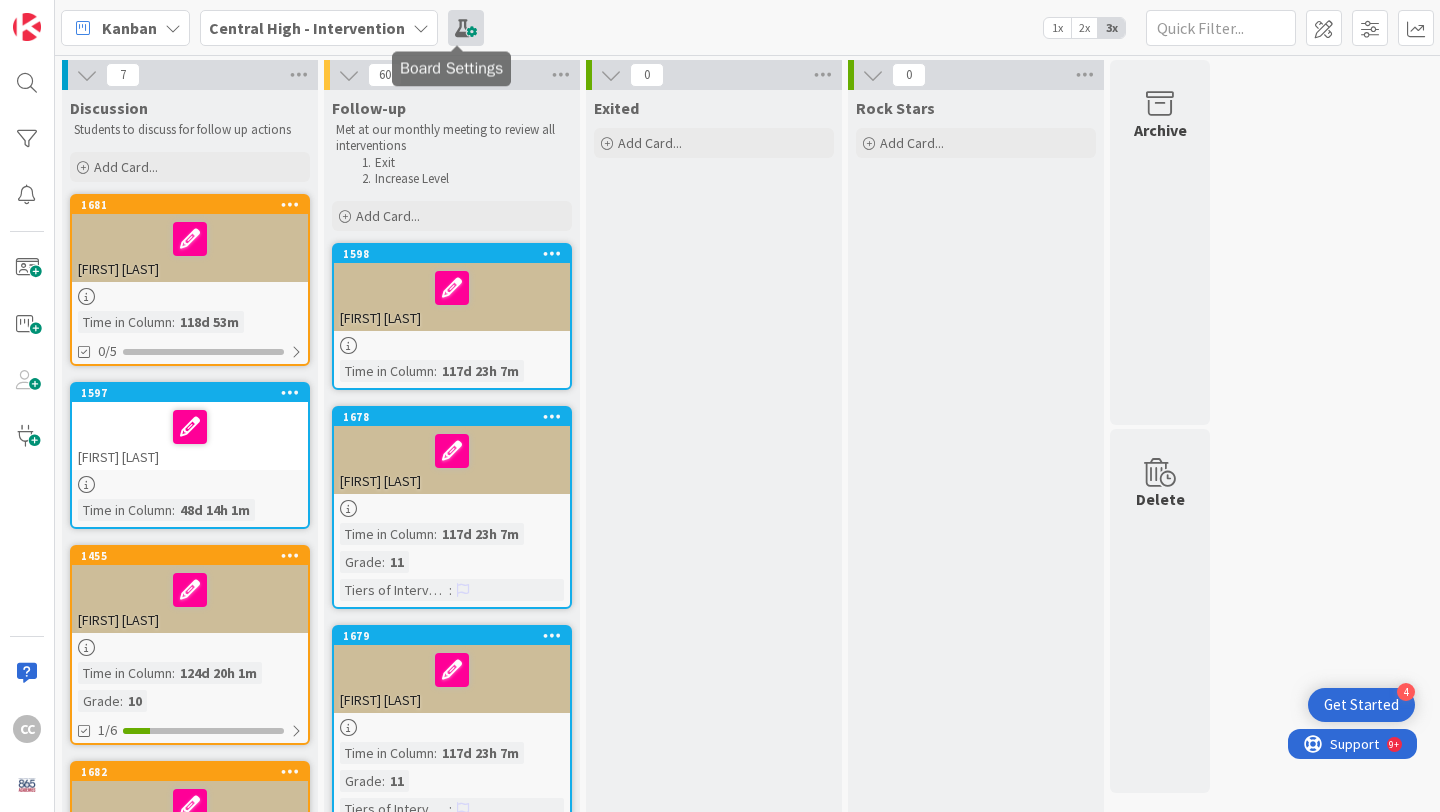 click at bounding box center [466, 28] 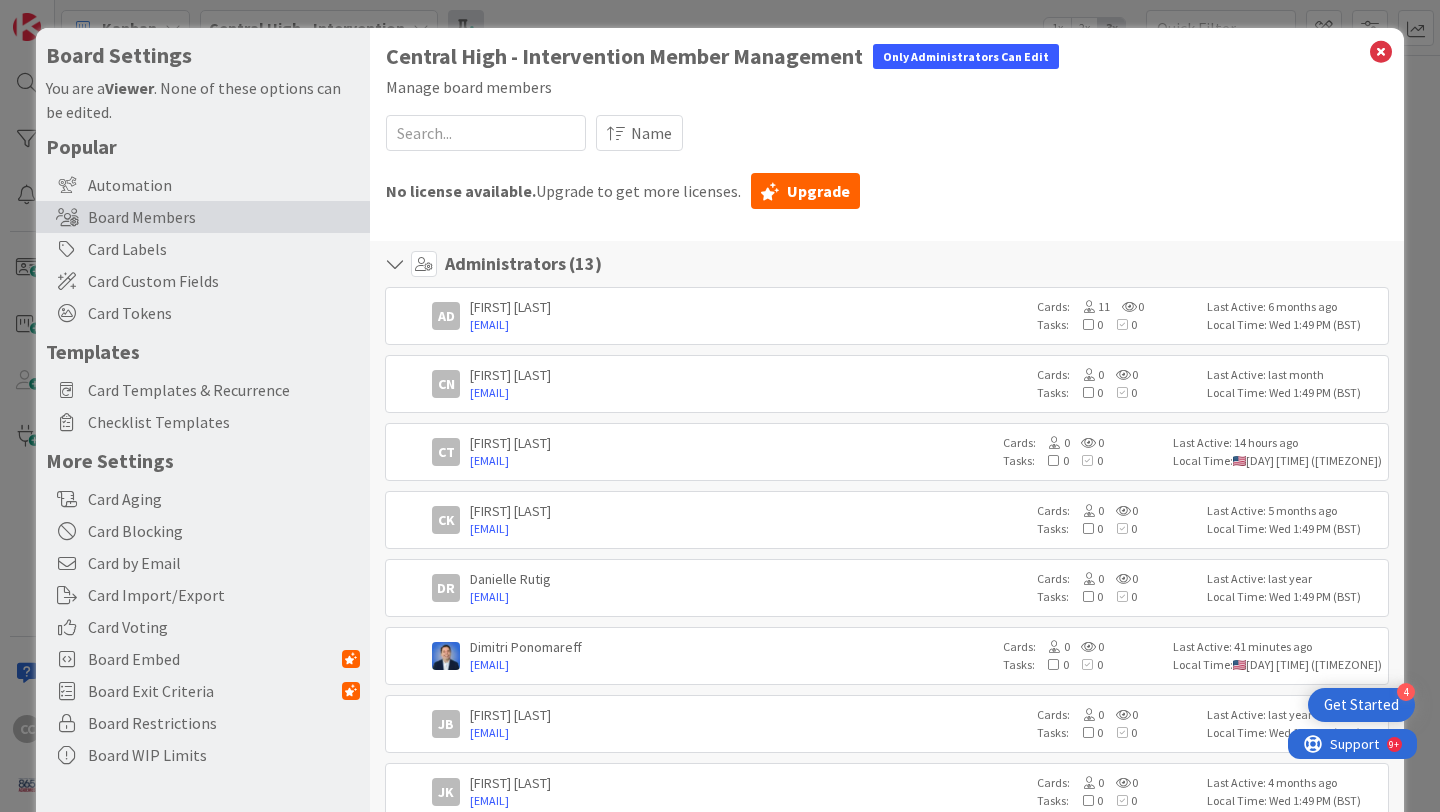 scroll, scrollTop: 0, scrollLeft: 0, axis: both 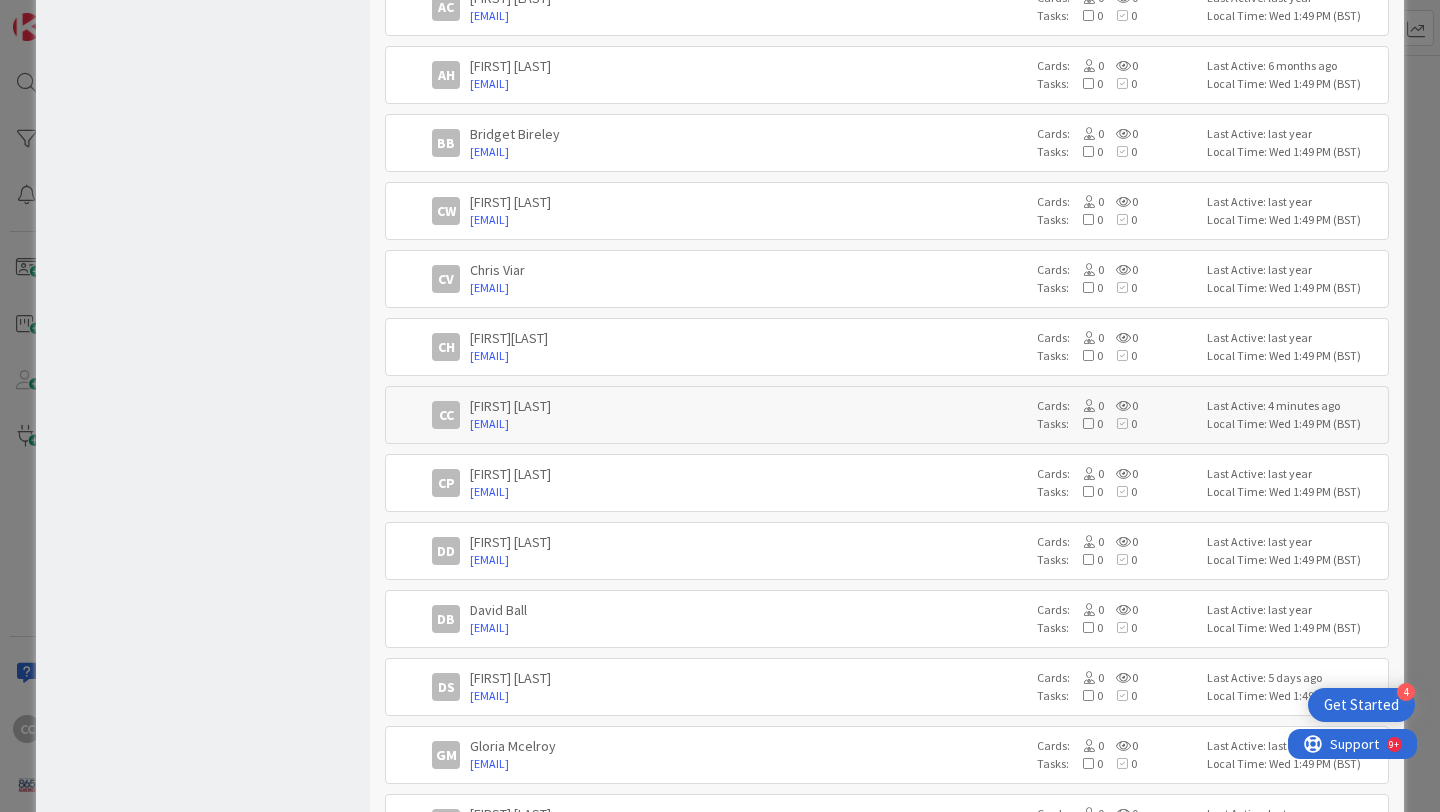 click on "[FIRST] [LAST]" at bounding box center (748, 406) 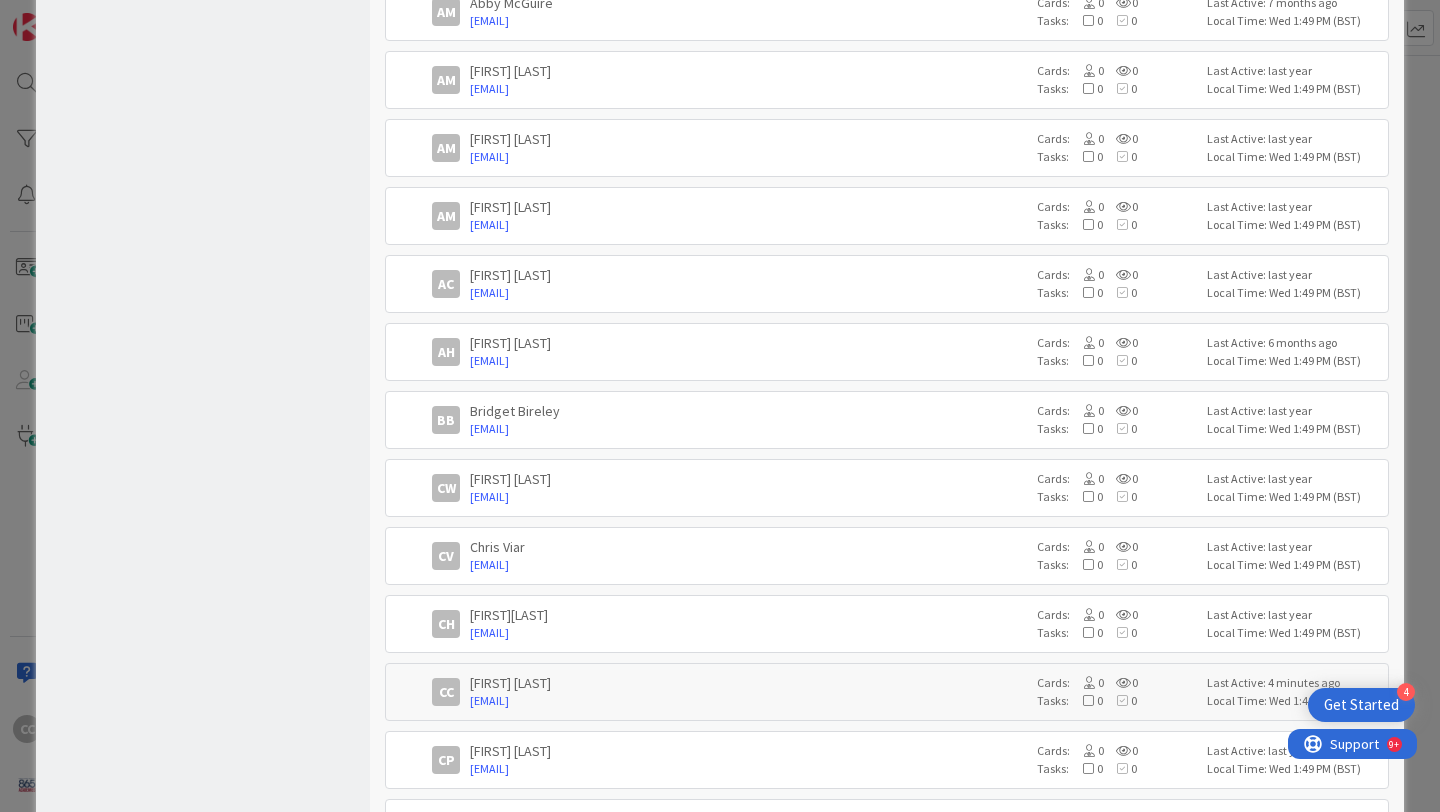 scroll, scrollTop: 2929, scrollLeft: 0, axis: vertical 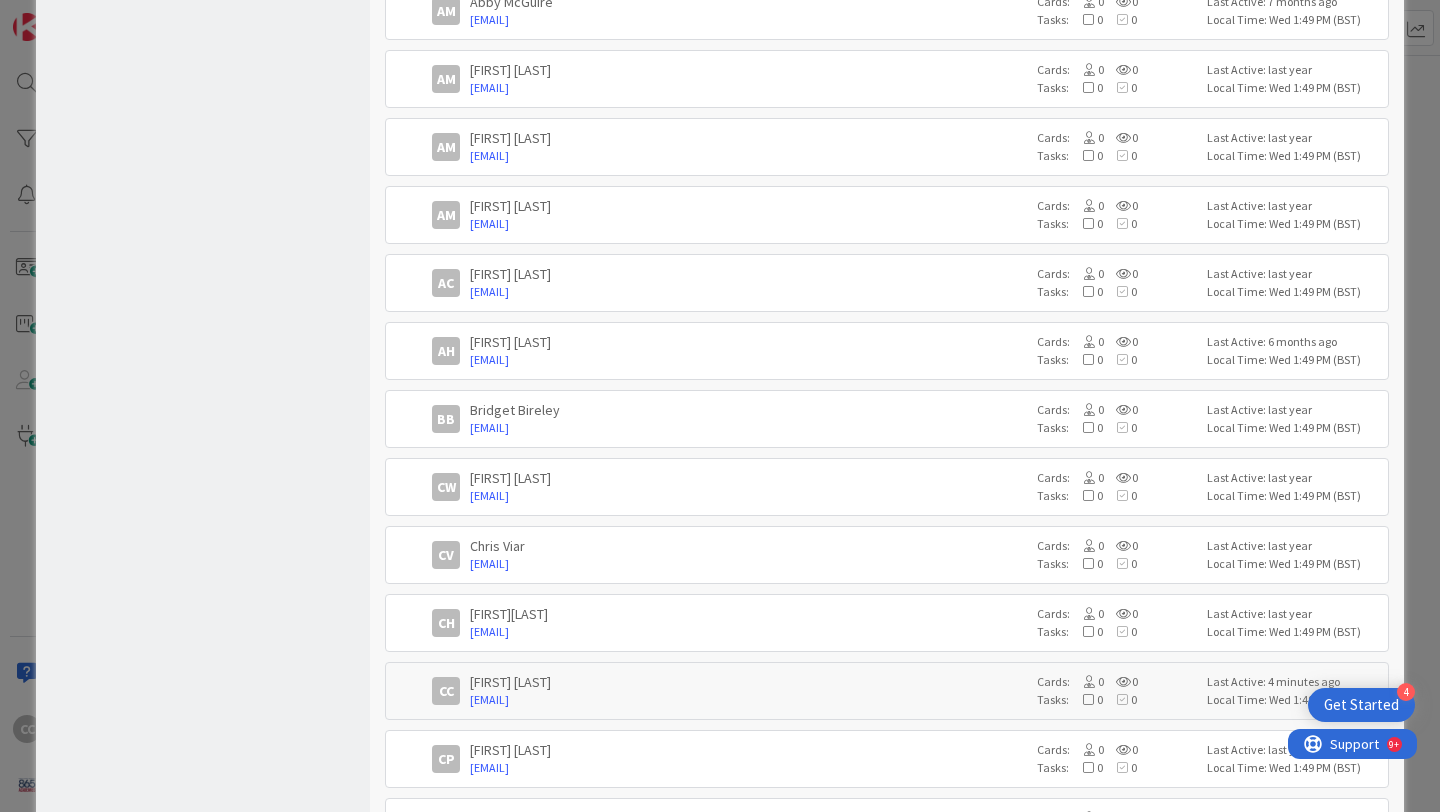 click on "[FIRST] [LAST]" at bounding box center [748, 682] 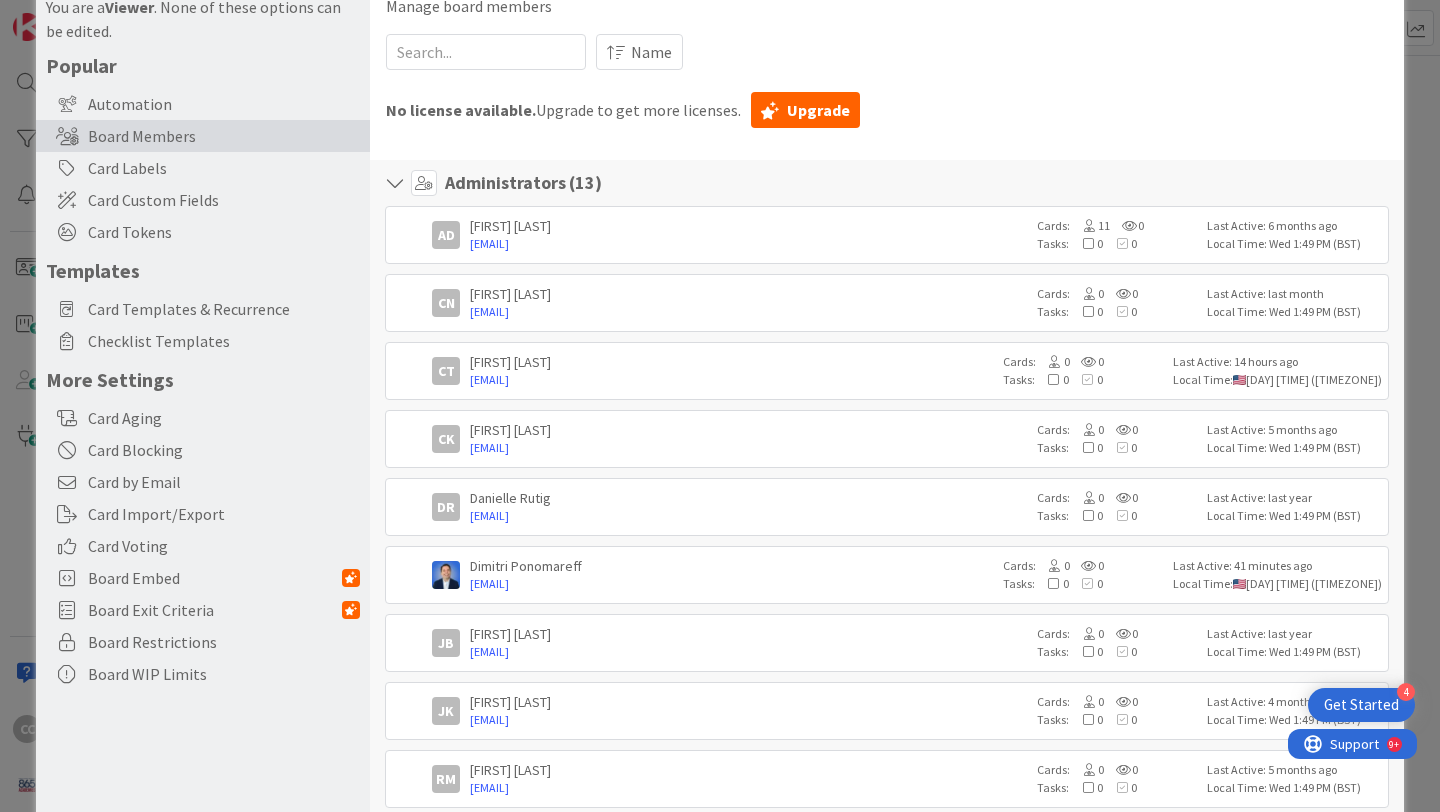 scroll, scrollTop: 0, scrollLeft: 0, axis: both 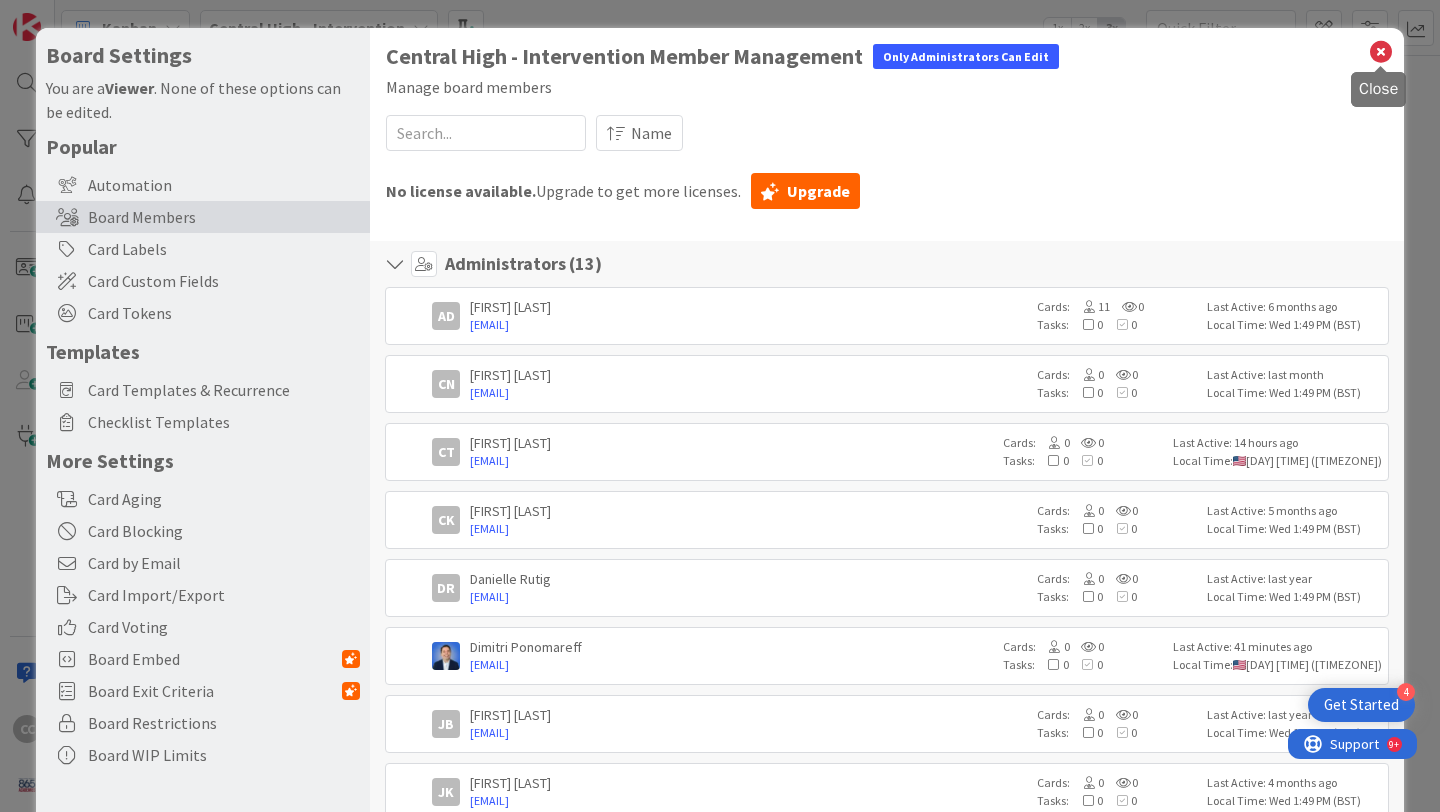click at bounding box center [1381, 52] 